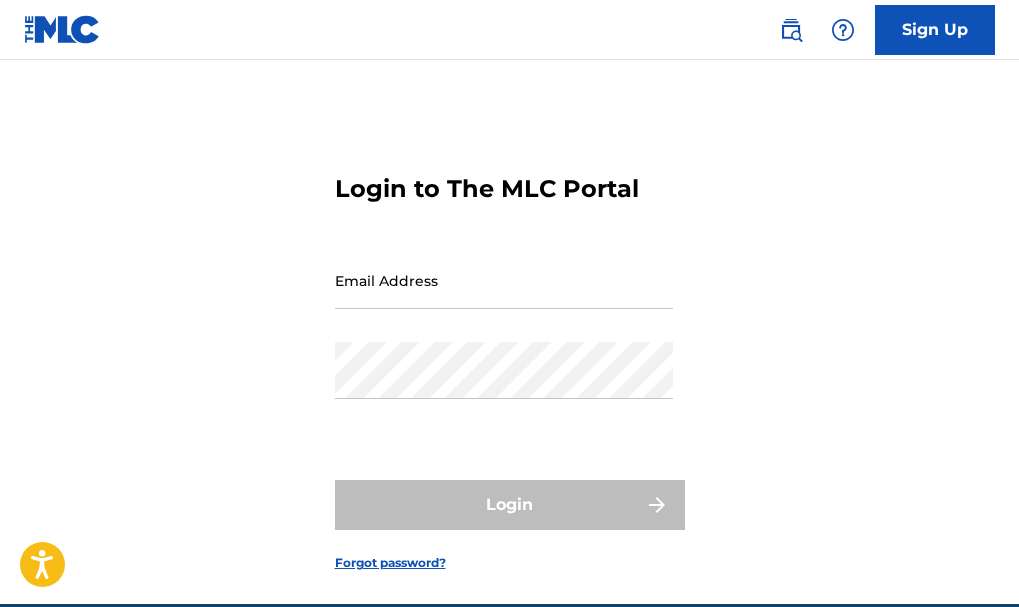 scroll, scrollTop: 0, scrollLeft: 0, axis: both 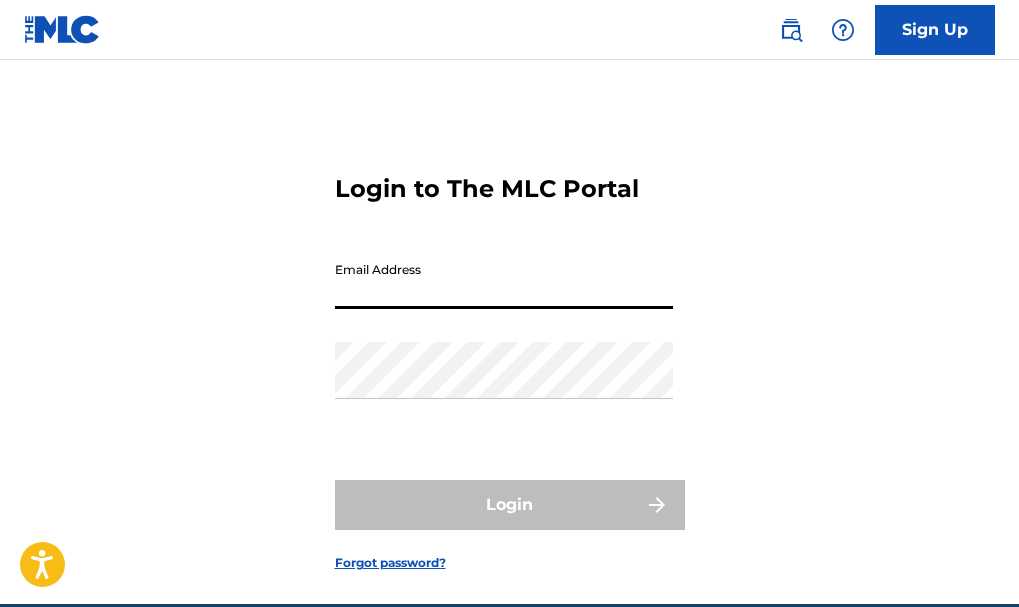 click on "Email Address" at bounding box center (504, 280) 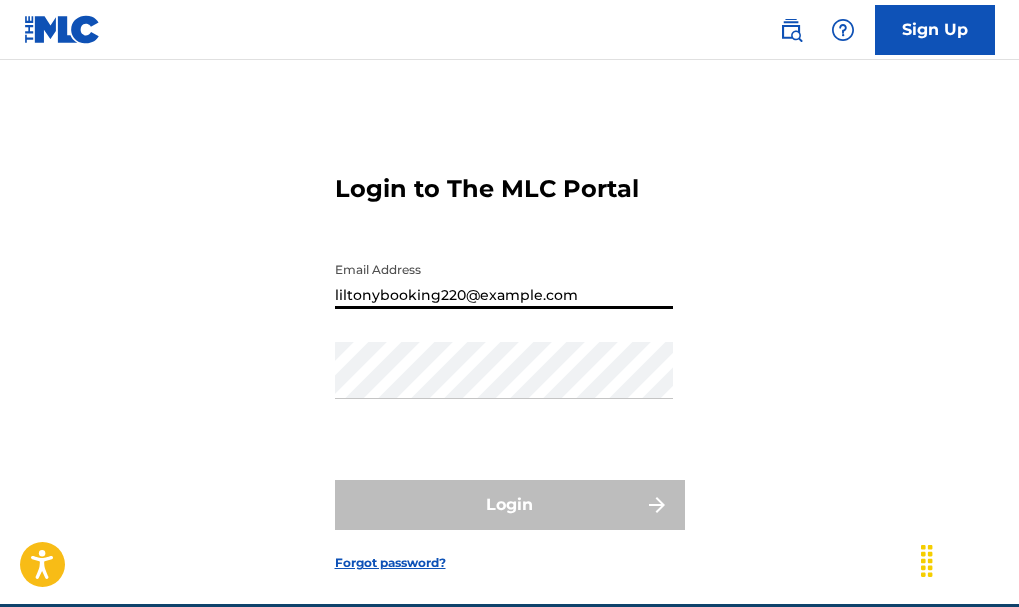 type on "liltonybooking220@example.com" 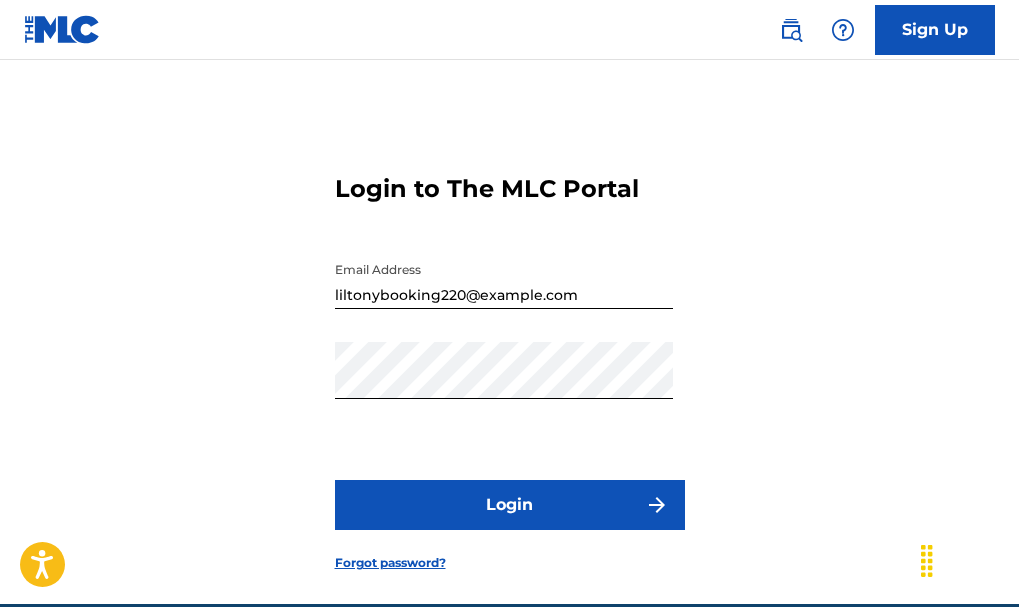 click on "Login" at bounding box center [510, 505] 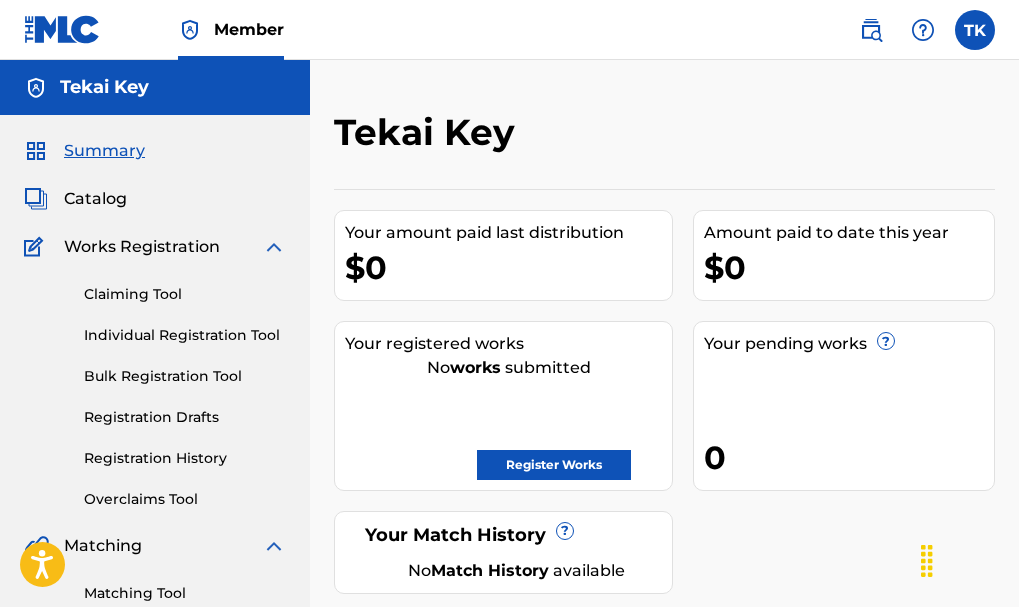 scroll, scrollTop: 0, scrollLeft: 0, axis: both 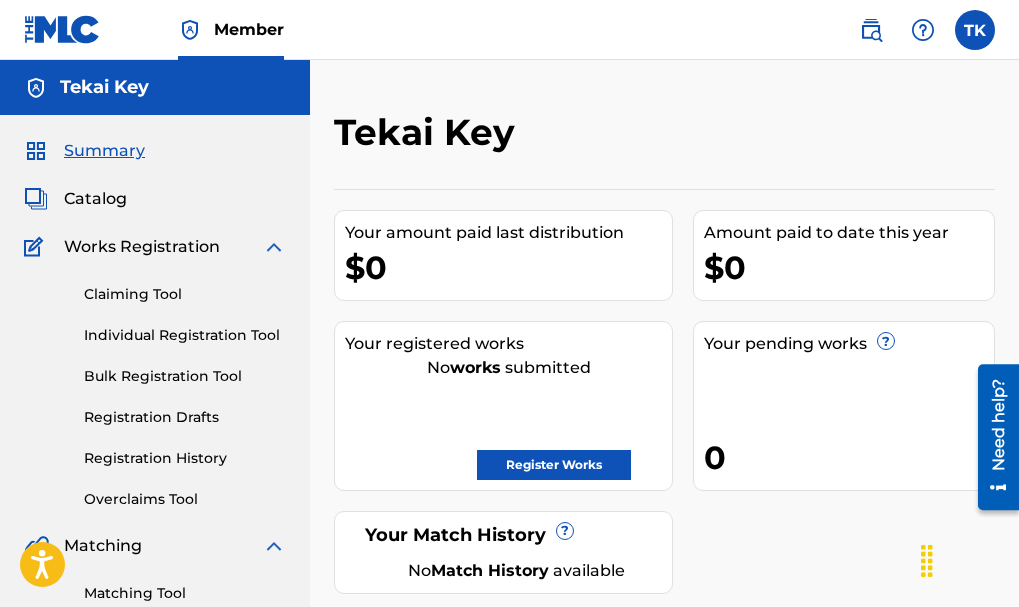 click on "Claiming Tool" at bounding box center [185, 294] 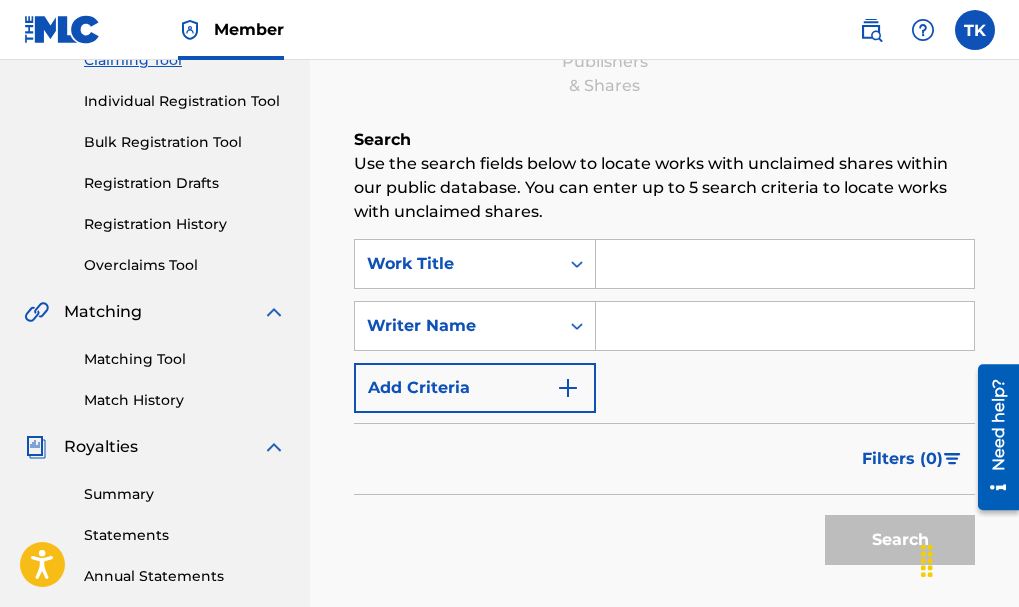 scroll, scrollTop: 233, scrollLeft: 0, axis: vertical 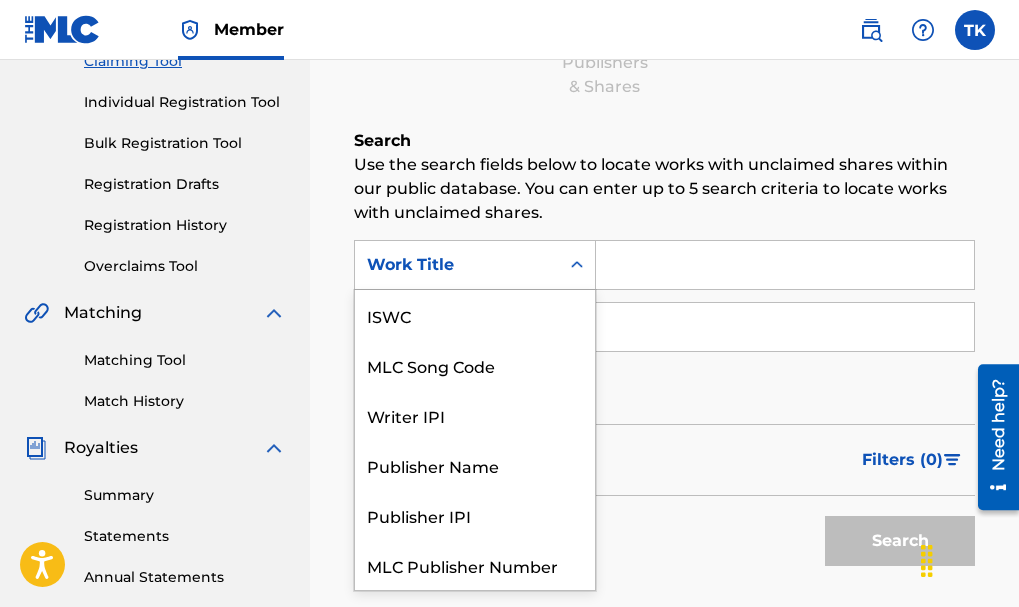 click on "Work Title" at bounding box center (457, 265) 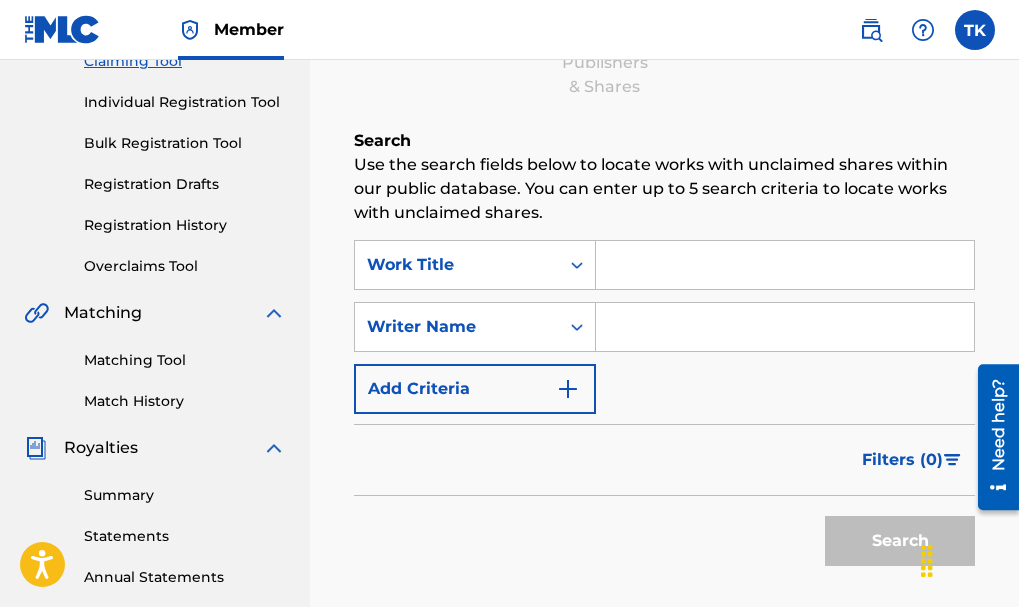 click on "Use the search fields below to locate works with unclaimed shares within our public database. You can enter up
to 5 search criteria to locate works with unclaimed shares." at bounding box center [664, 189] 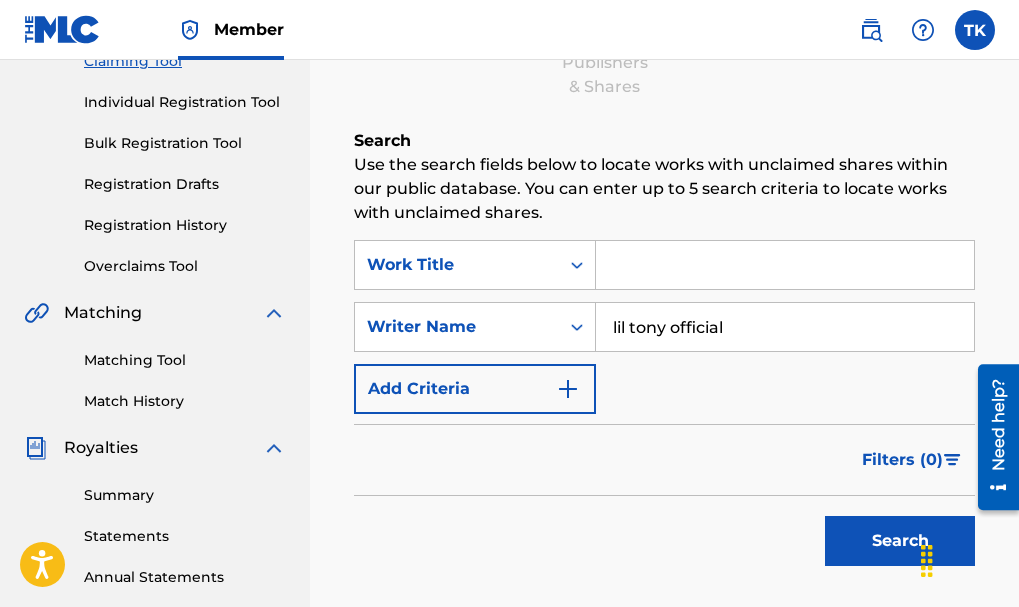 type on "lil tony official" 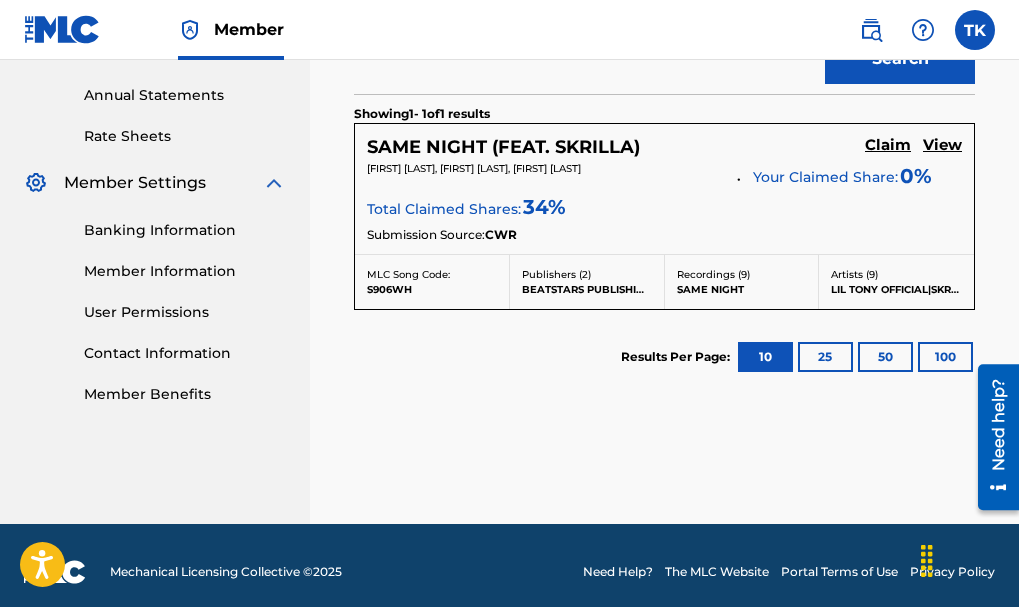 scroll, scrollTop: 733, scrollLeft: 0, axis: vertical 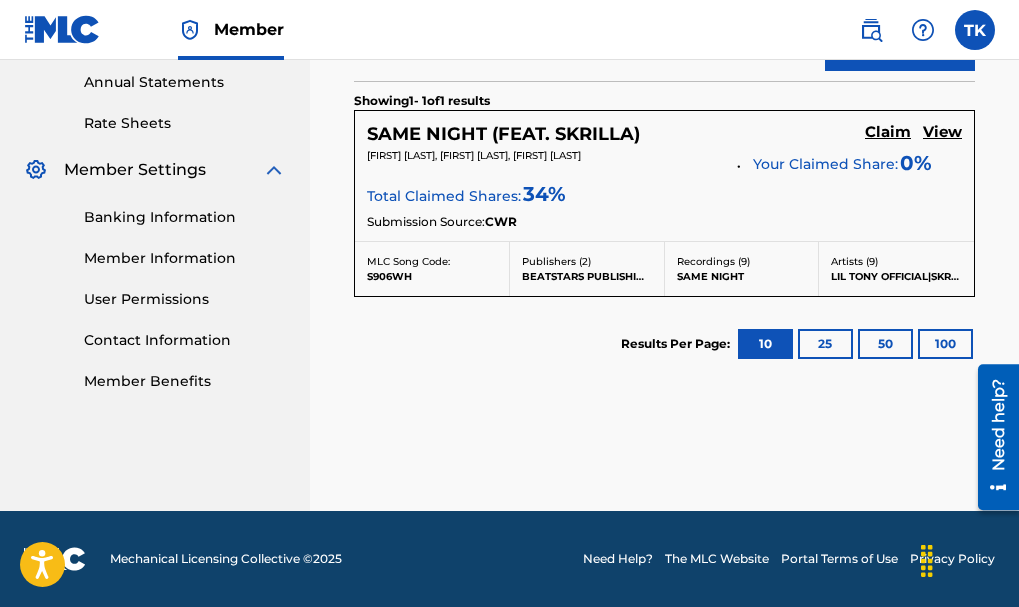 click on "100" at bounding box center [945, 344] 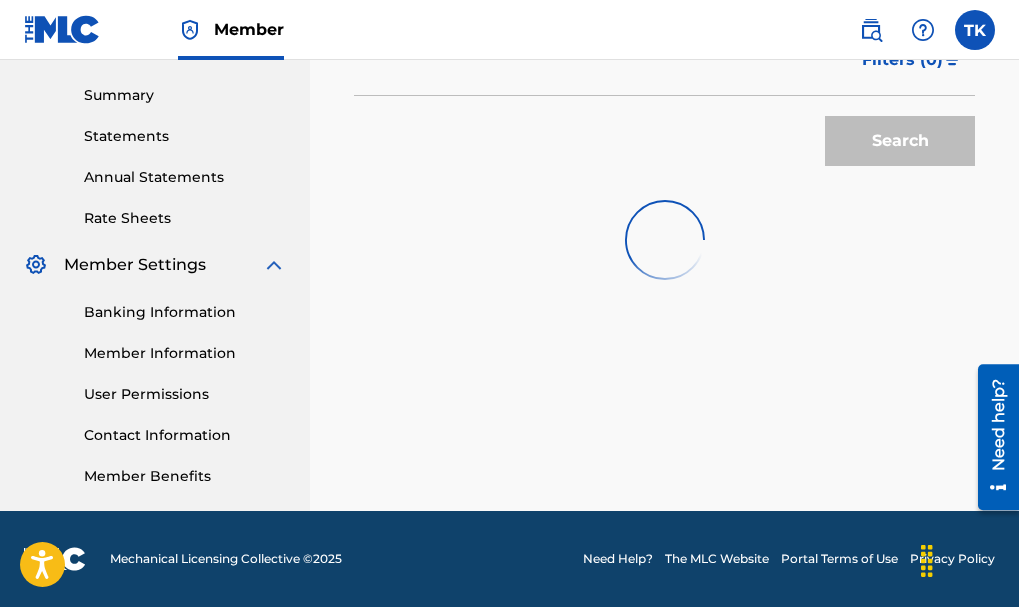 scroll, scrollTop: 733, scrollLeft: 0, axis: vertical 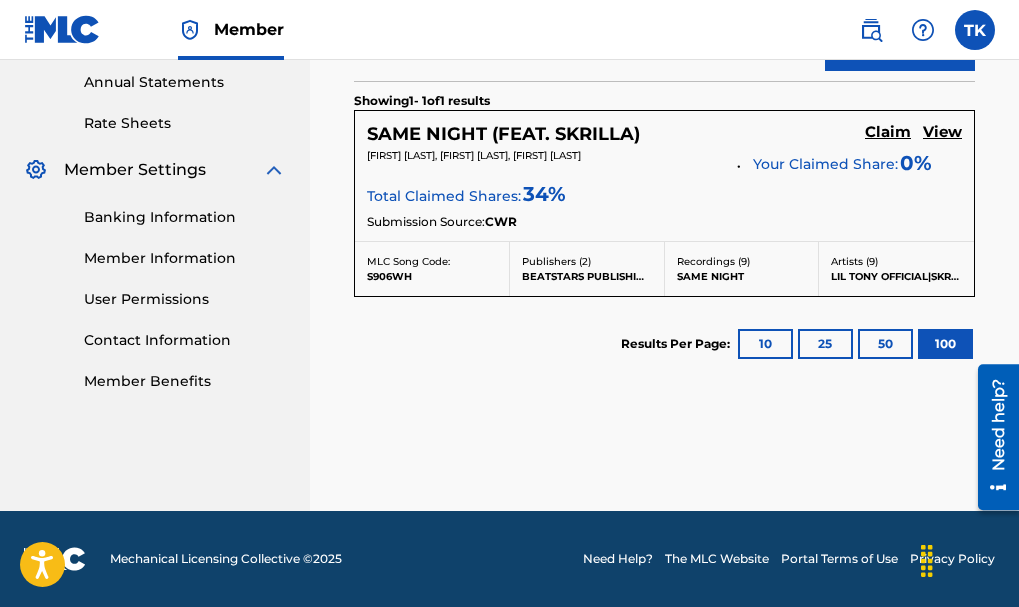 click on "10" at bounding box center [765, 344] 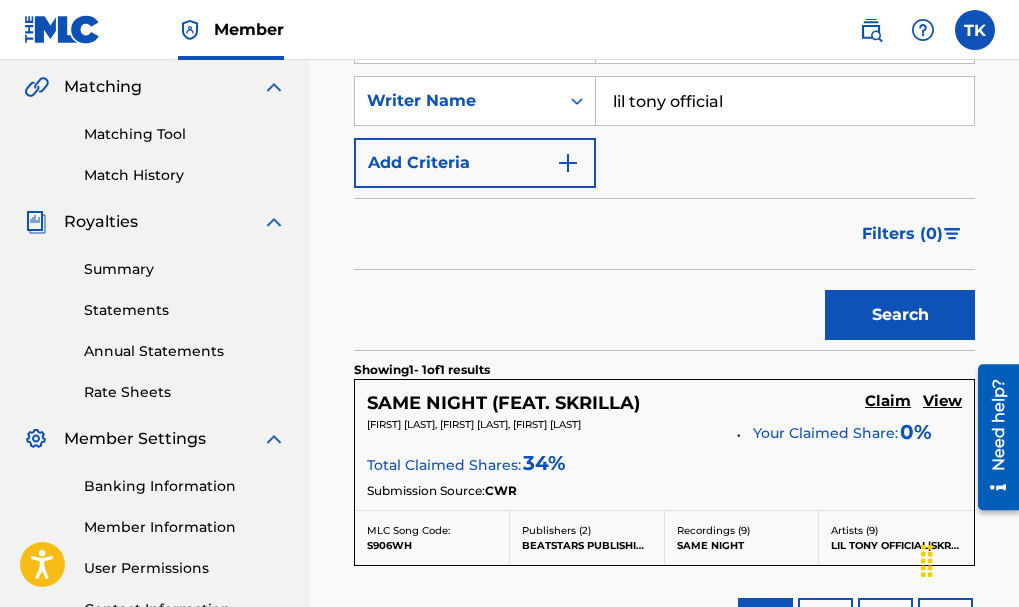 scroll, scrollTop: 397, scrollLeft: 0, axis: vertical 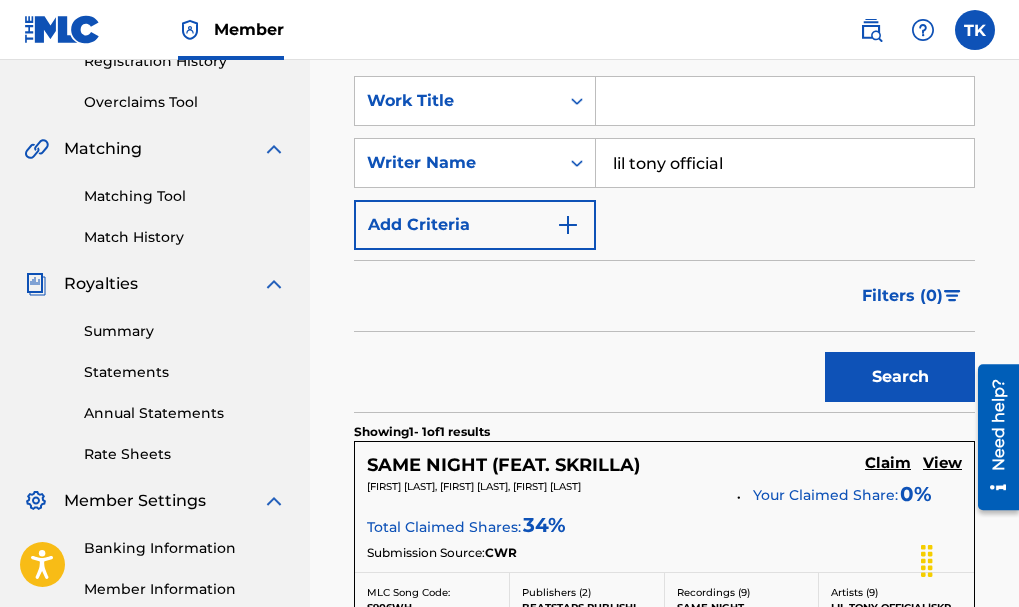 click on "lil tony official" at bounding box center [785, 163] 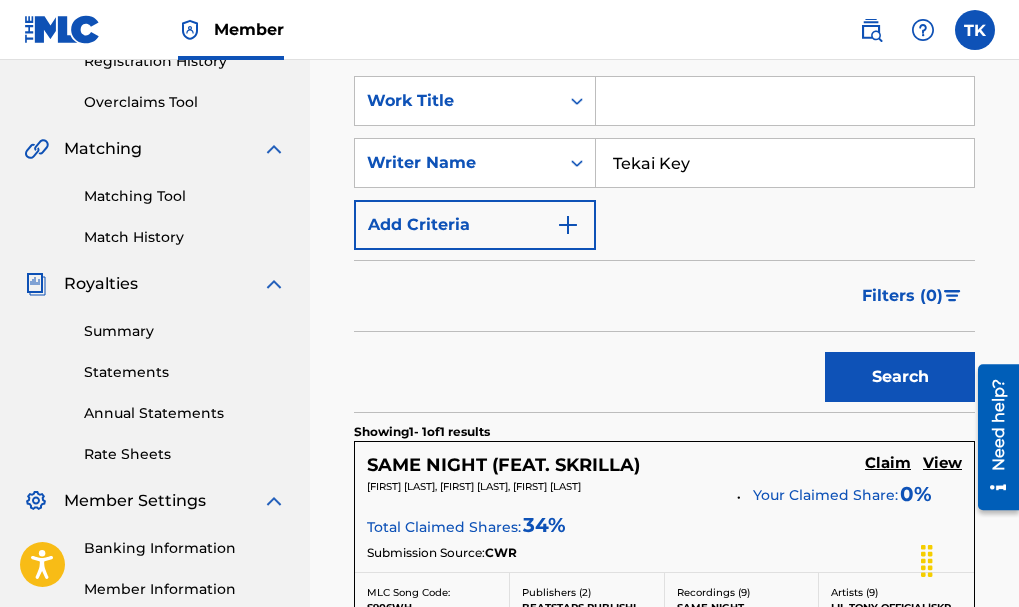 type on "Tekai Key" 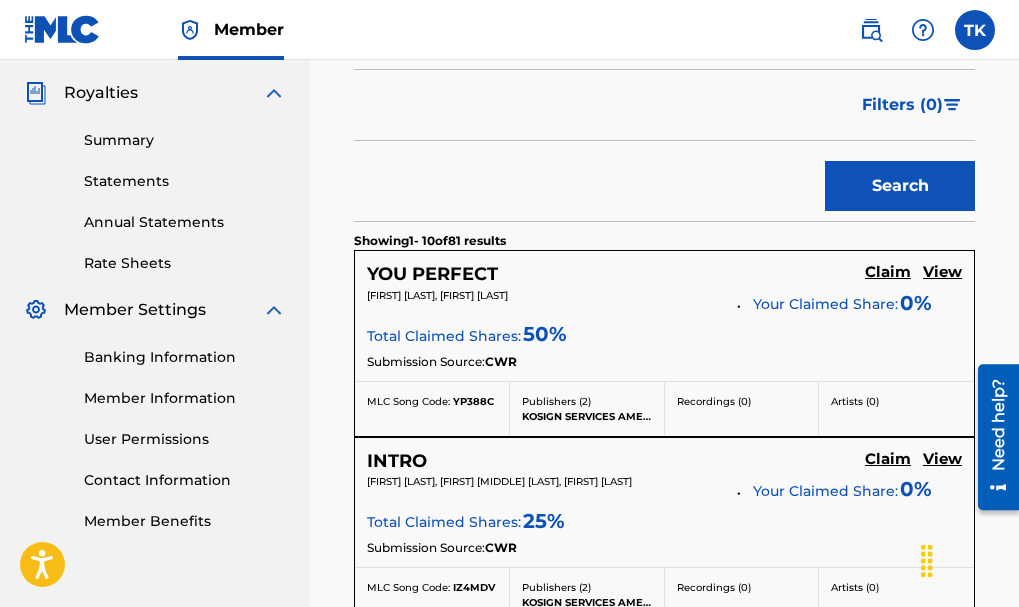 scroll, scrollTop: 589, scrollLeft: 0, axis: vertical 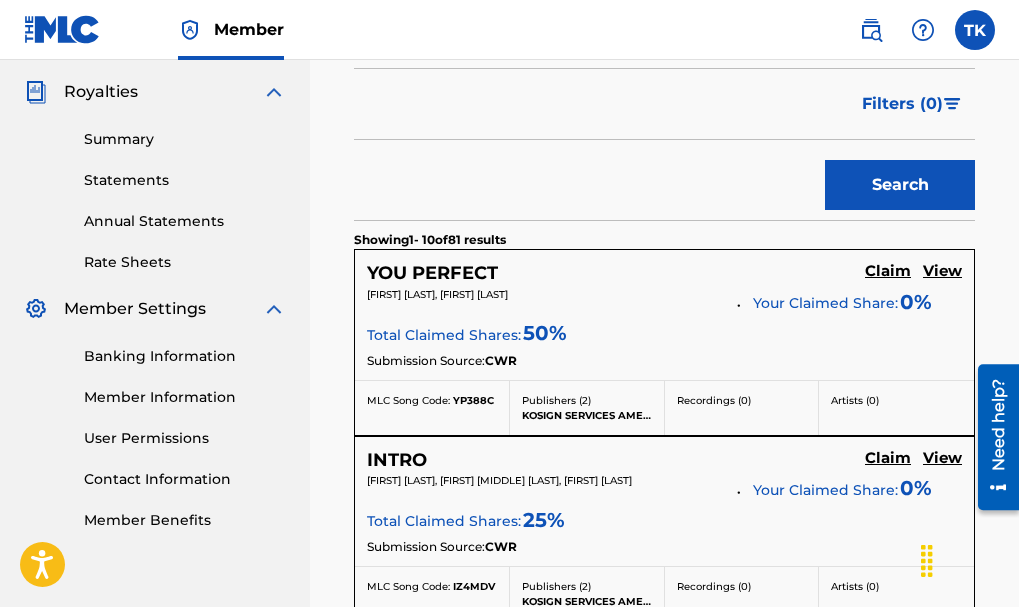 click on "Claim" at bounding box center (888, 271) 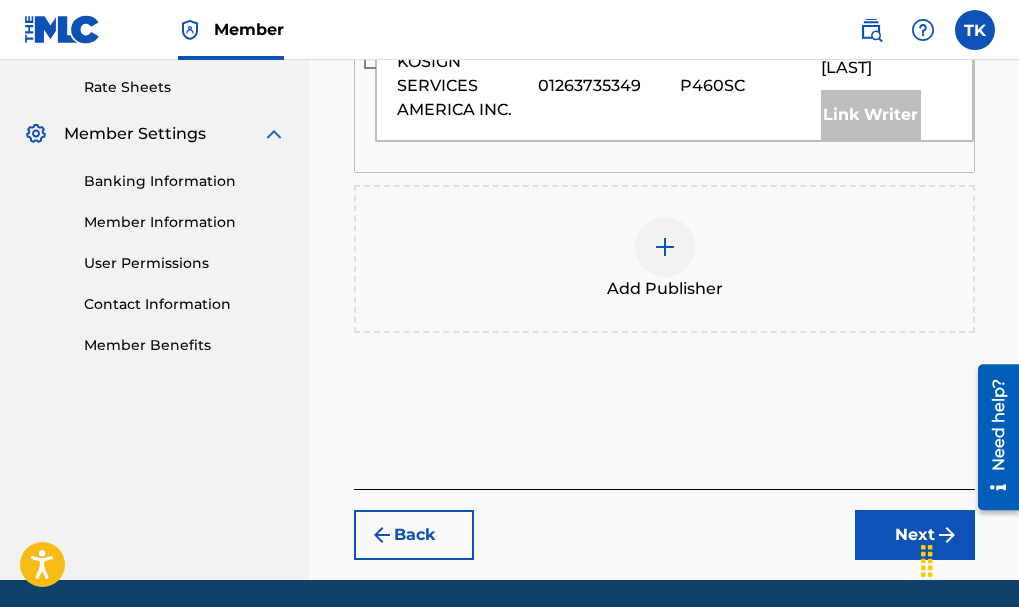 scroll, scrollTop: 765, scrollLeft: 0, axis: vertical 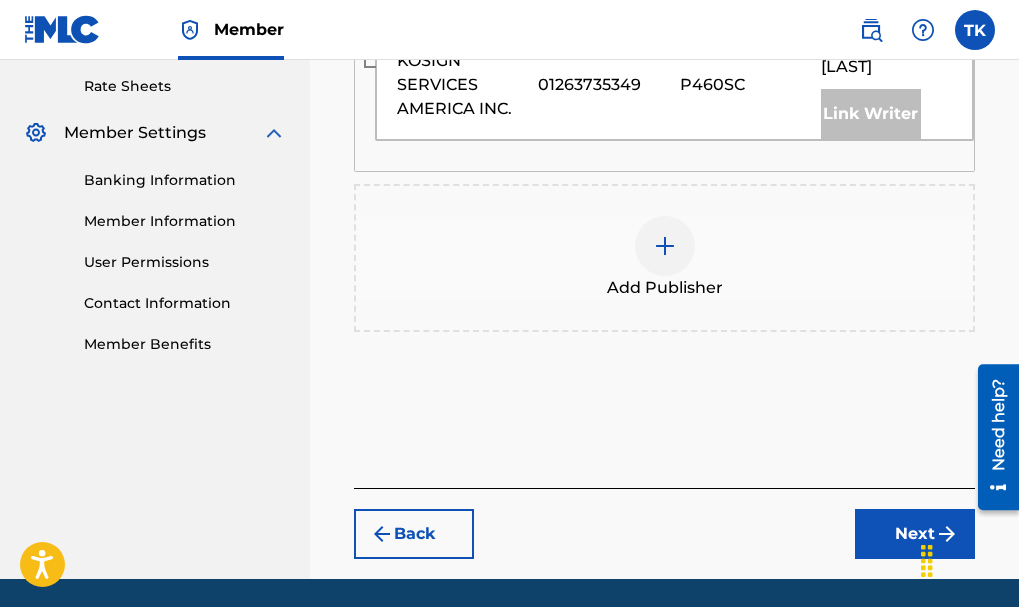 click at bounding box center [665, 246] 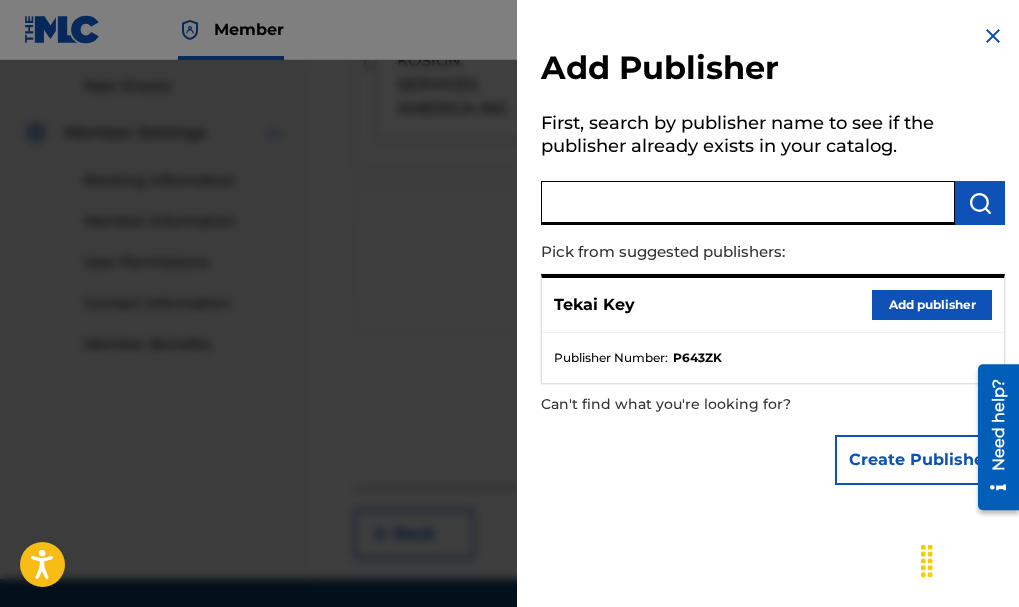 click at bounding box center [748, 203] 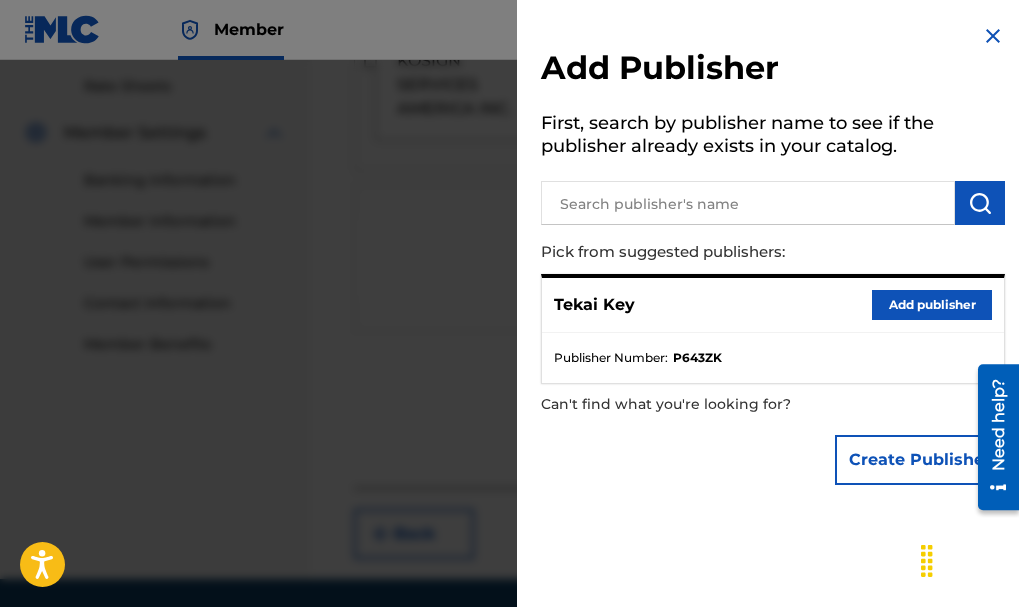 click on "Add publisher" at bounding box center (932, 305) 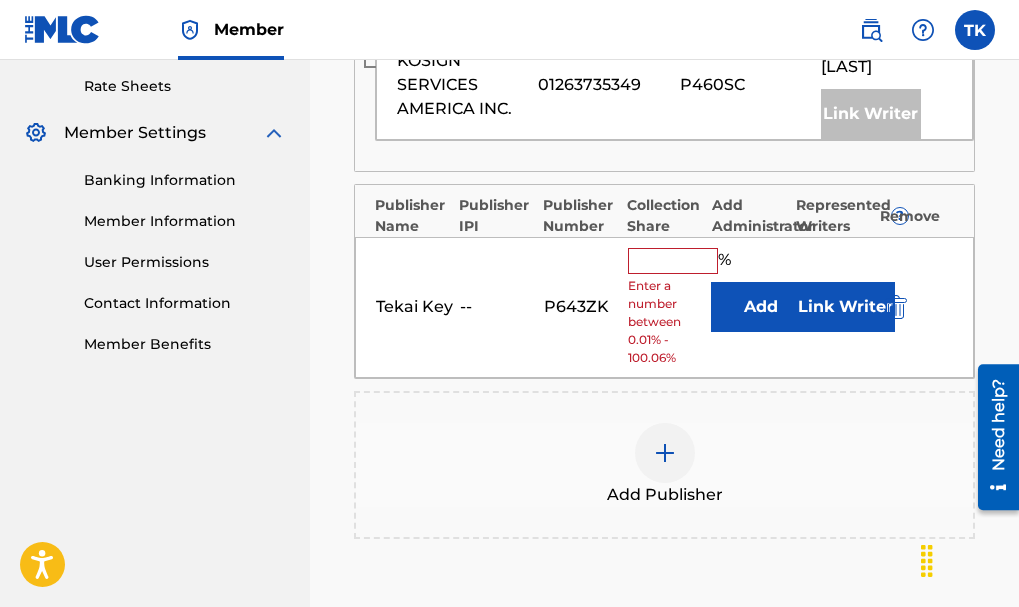 click at bounding box center (673, 261) 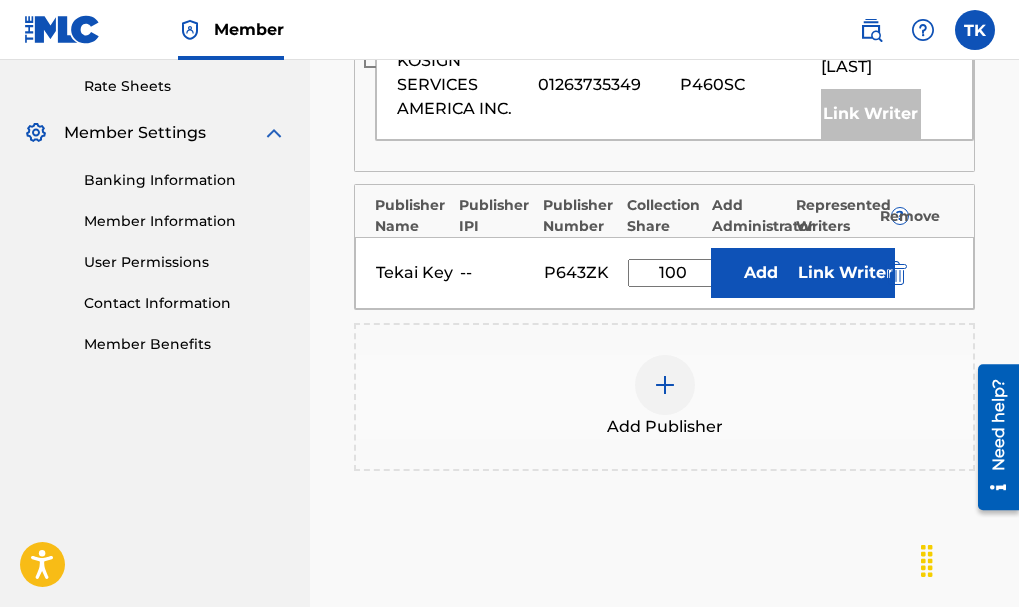 type on "100" 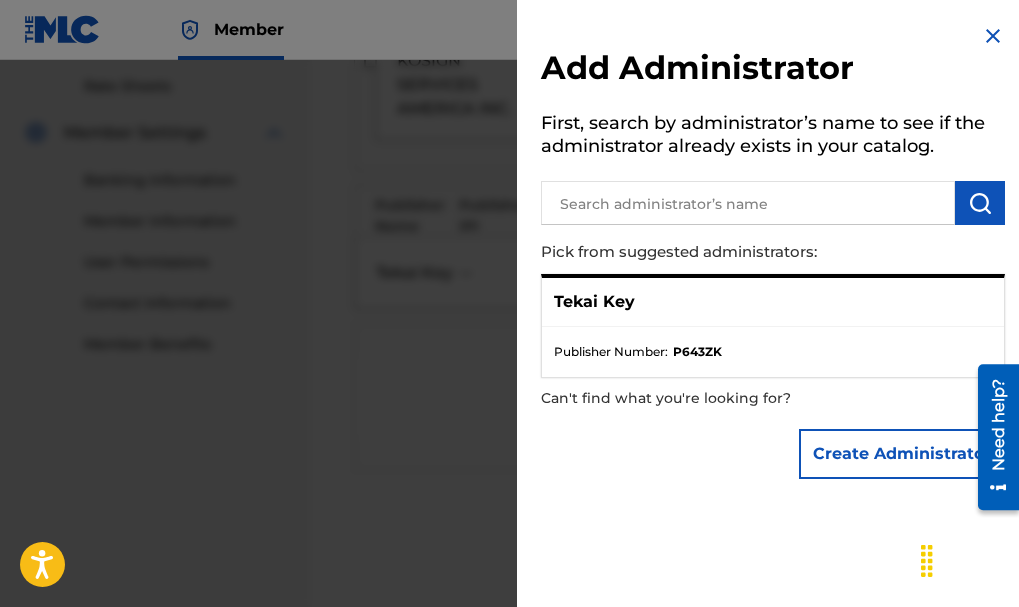 click on "Publisher Number : P643ZK" at bounding box center [773, 352] 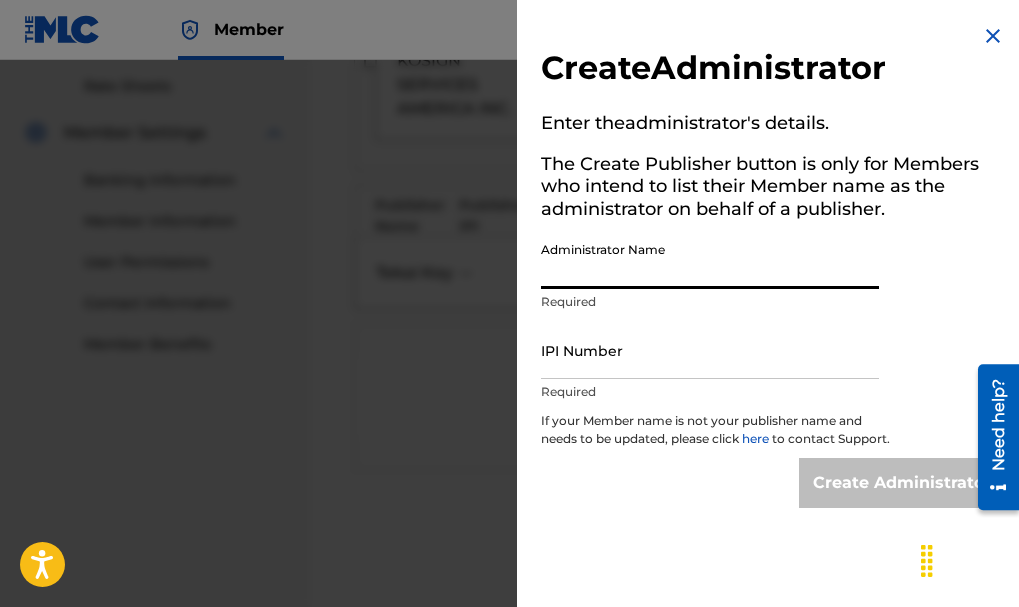 click on "Administrator Name" at bounding box center [710, 260] 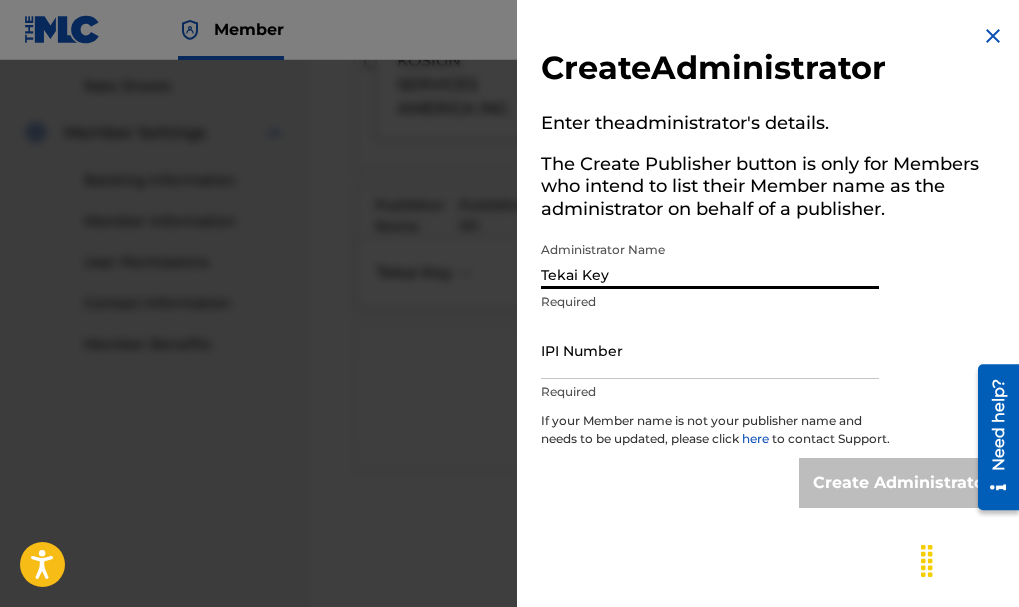 type on "Tekai Key" 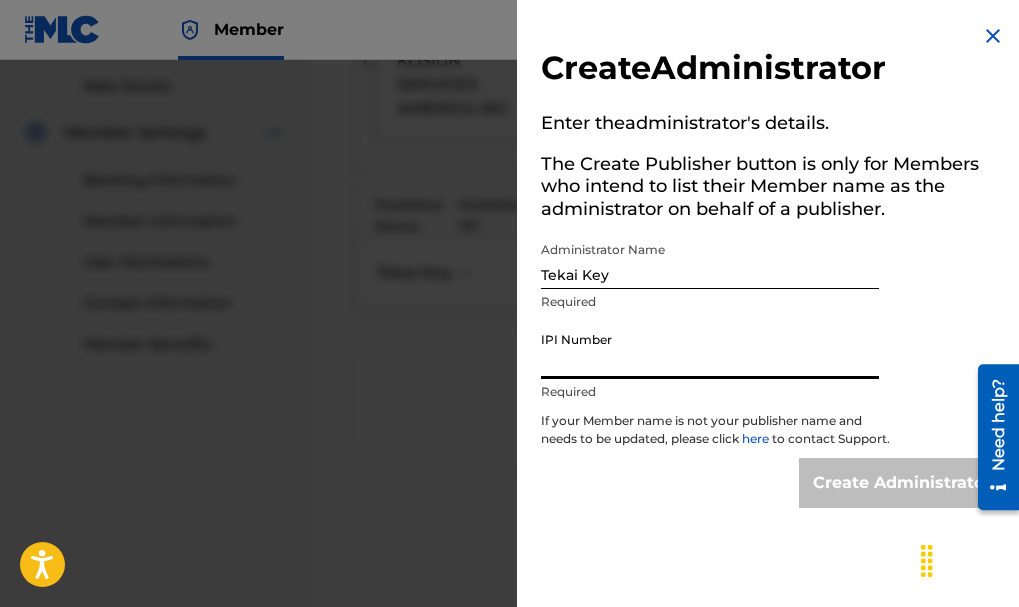 click on "IPI Number" at bounding box center [710, 350] 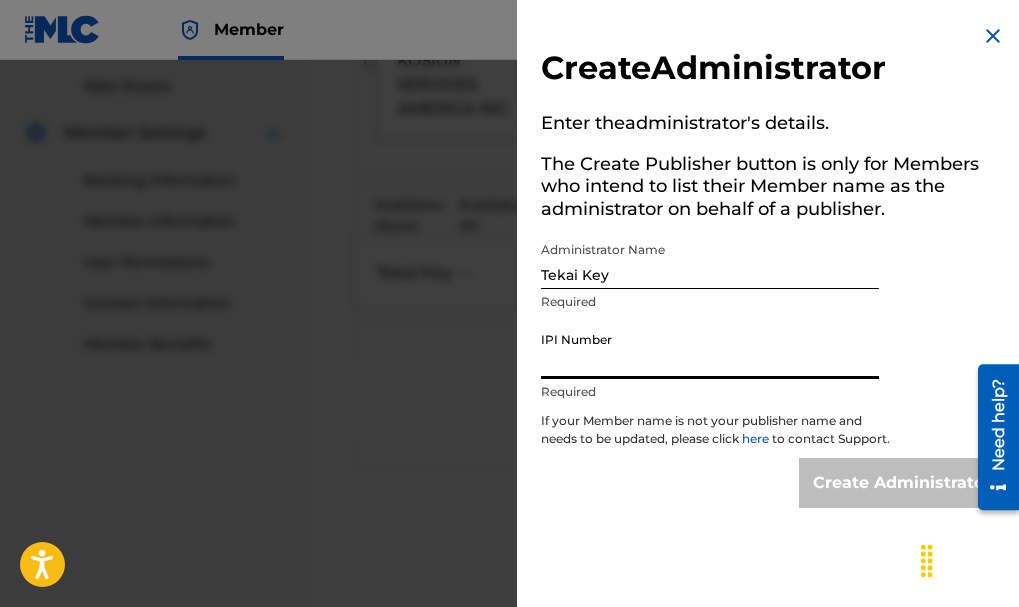 drag, startPoint x: 653, startPoint y: 382, endPoint x: 728, endPoint y: 289, distance: 119.47385 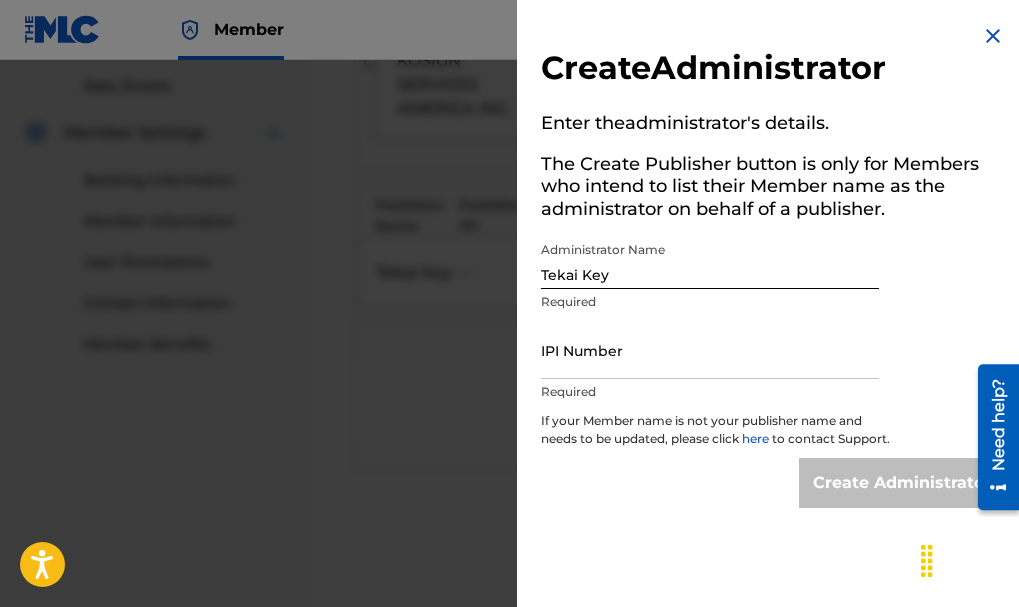 click at bounding box center (509, 363) 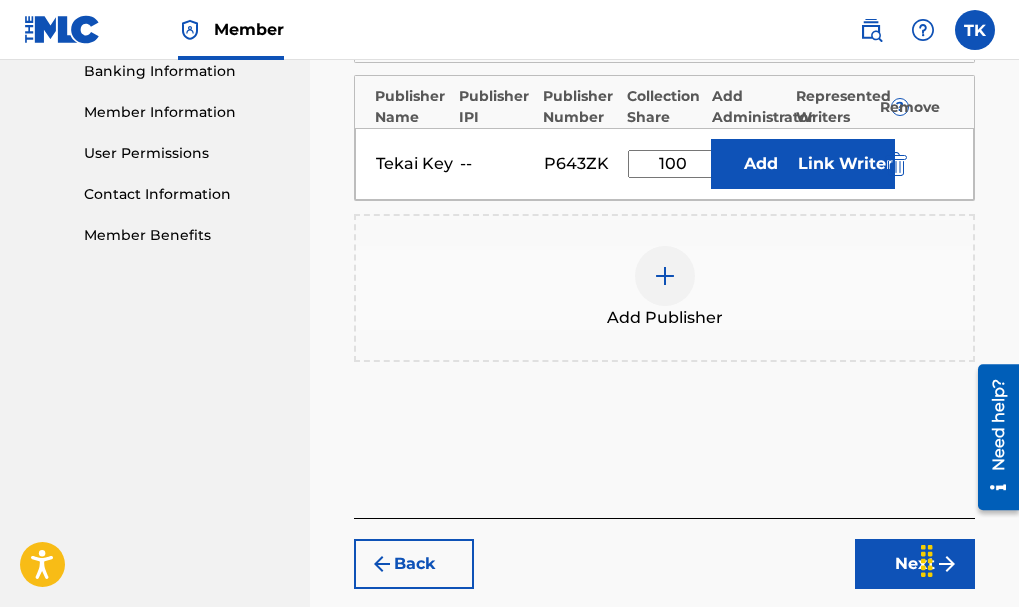 scroll, scrollTop: 876, scrollLeft: 0, axis: vertical 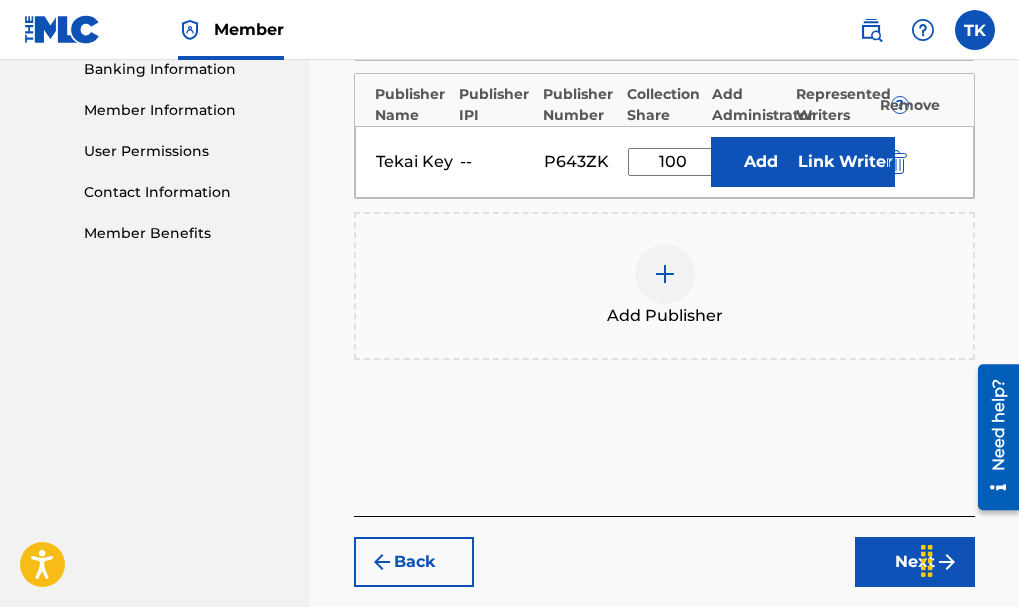 click on "Next" at bounding box center [915, 562] 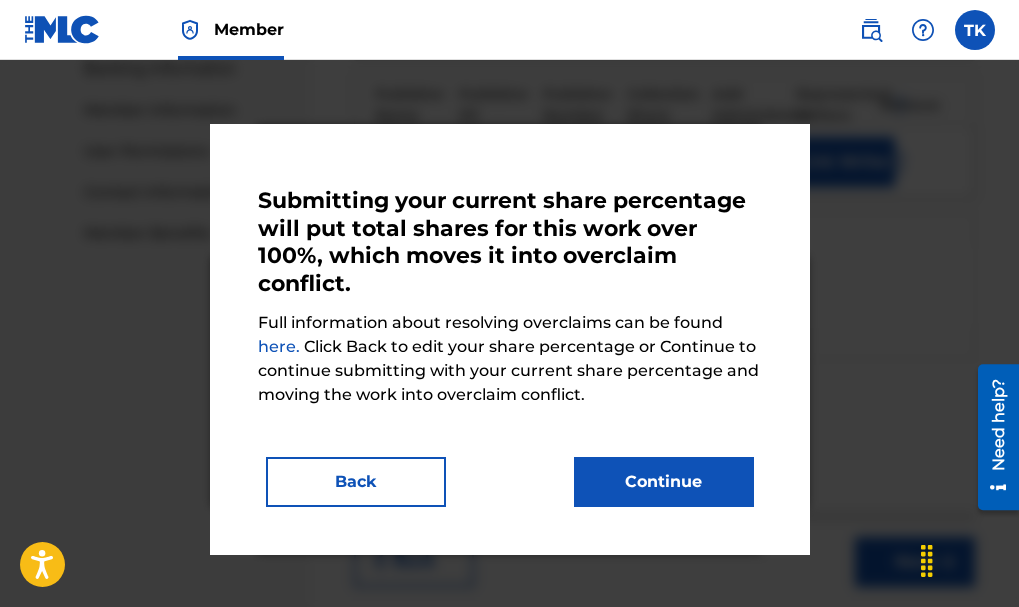 click on "Continue" at bounding box center [664, 482] 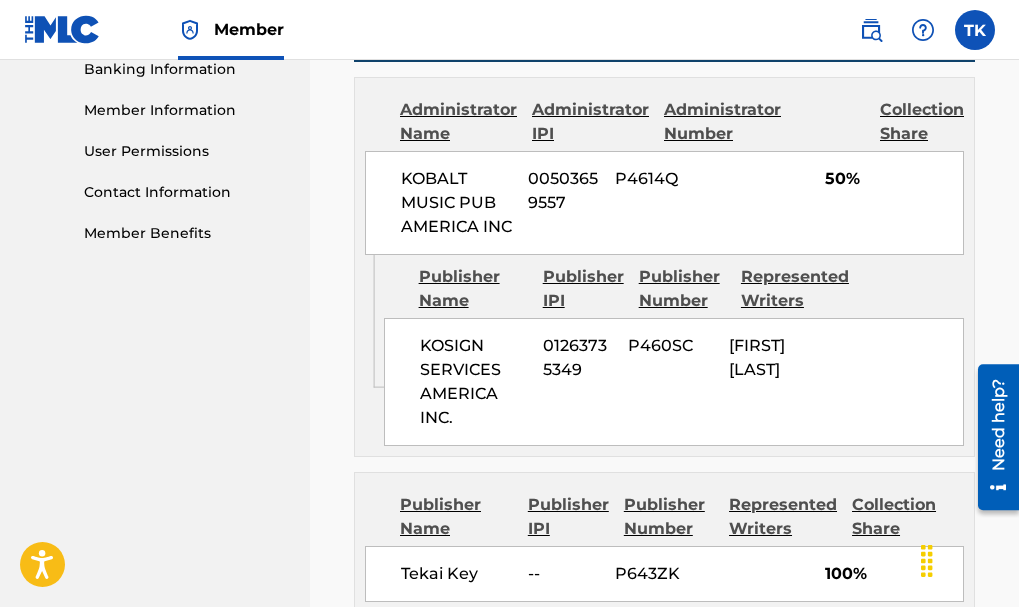 scroll, scrollTop: 1124, scrollLeft: 0, axis: vertical 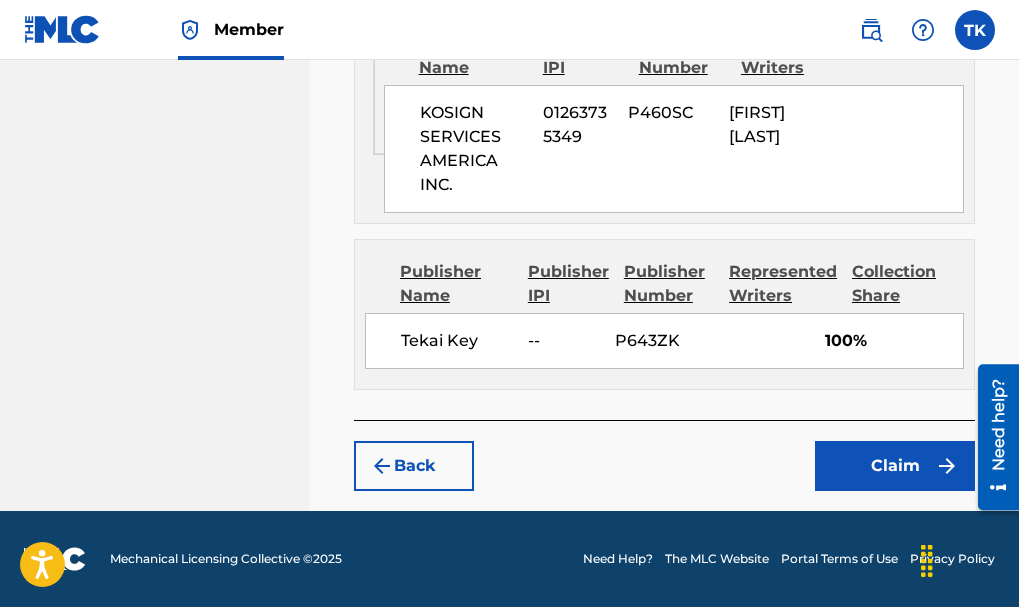 click on "Claim" at bounding box center [895, 466] 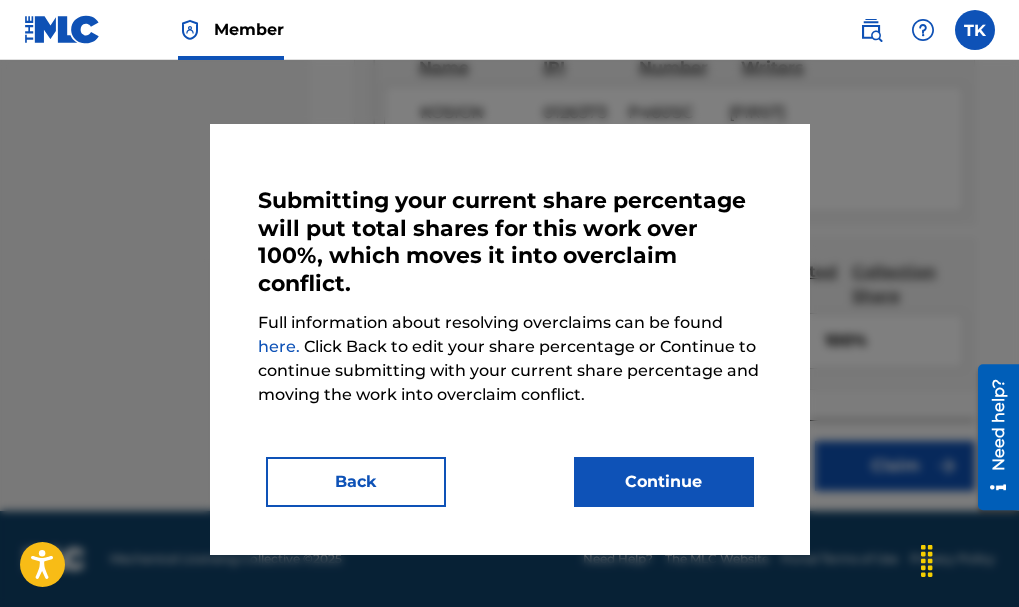 click on "Continue" at bounding box center (664, 482) 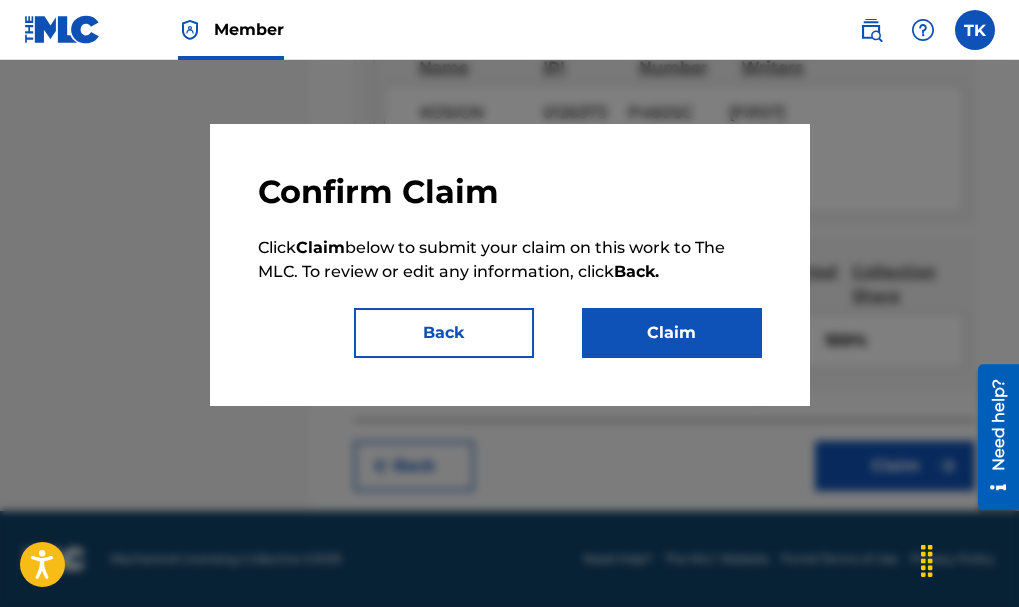 click on "Claim" at bounding box center [672, 333] 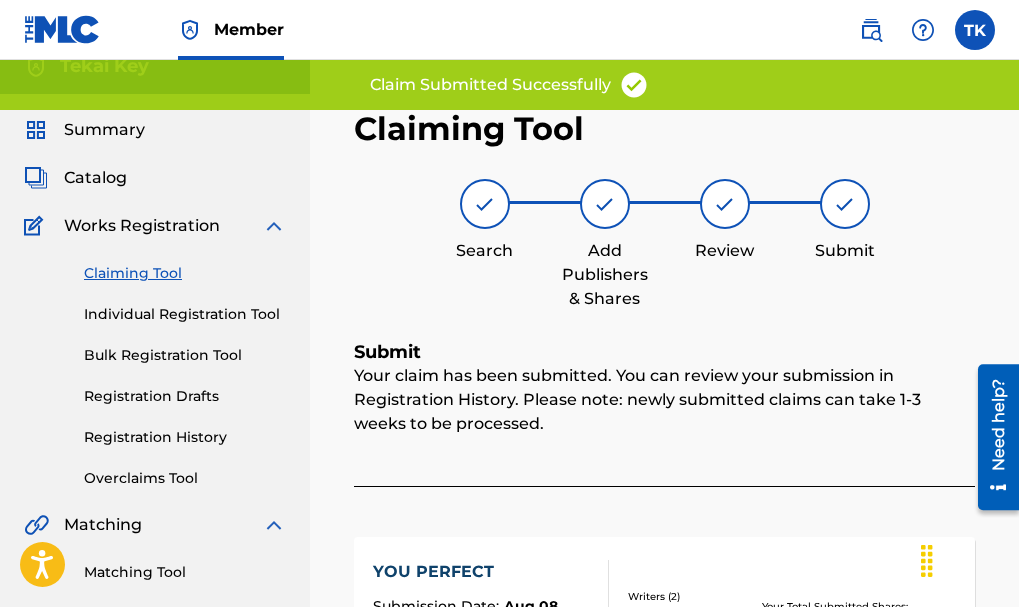 scroll, scrollTop: 0, scrollLeft: 0, axis: both 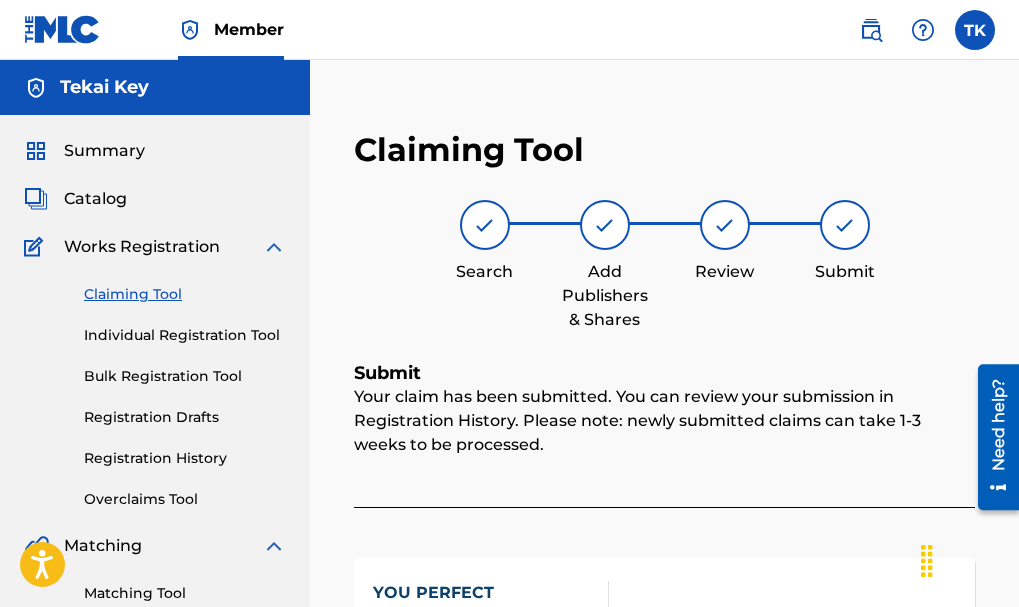 click on "Claiming Tool" at bounding box center (185, 294) 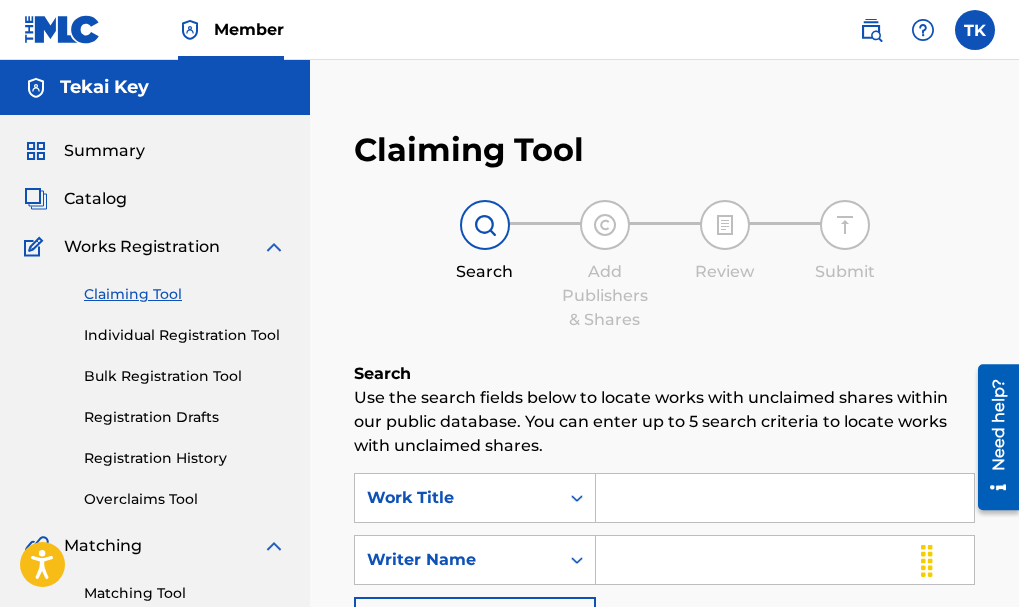 click at bounding box center [785, 560] 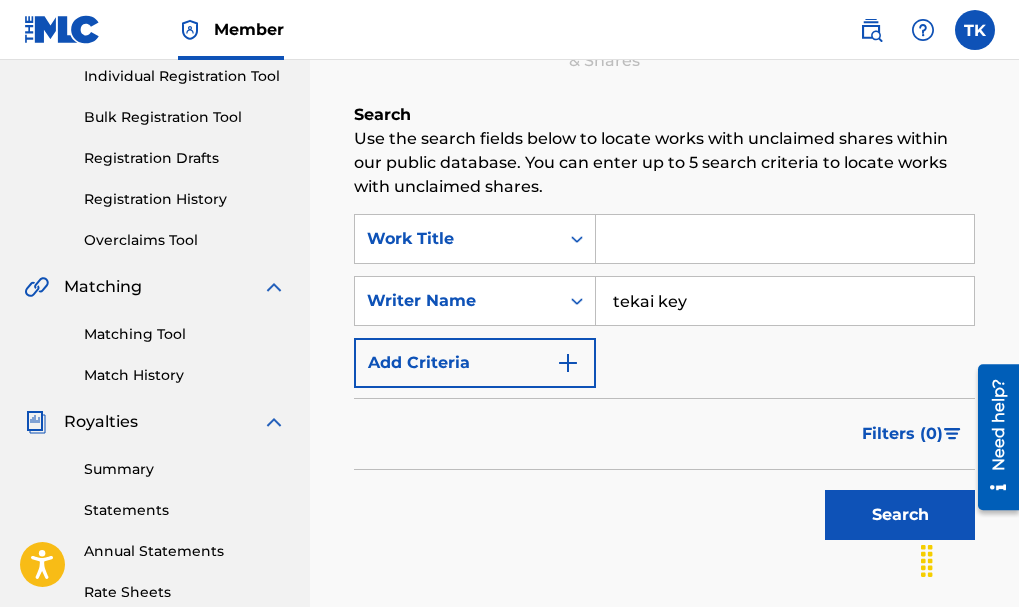 scroll, scrollTop: 265, scrollLeft: 0, axis: vertical 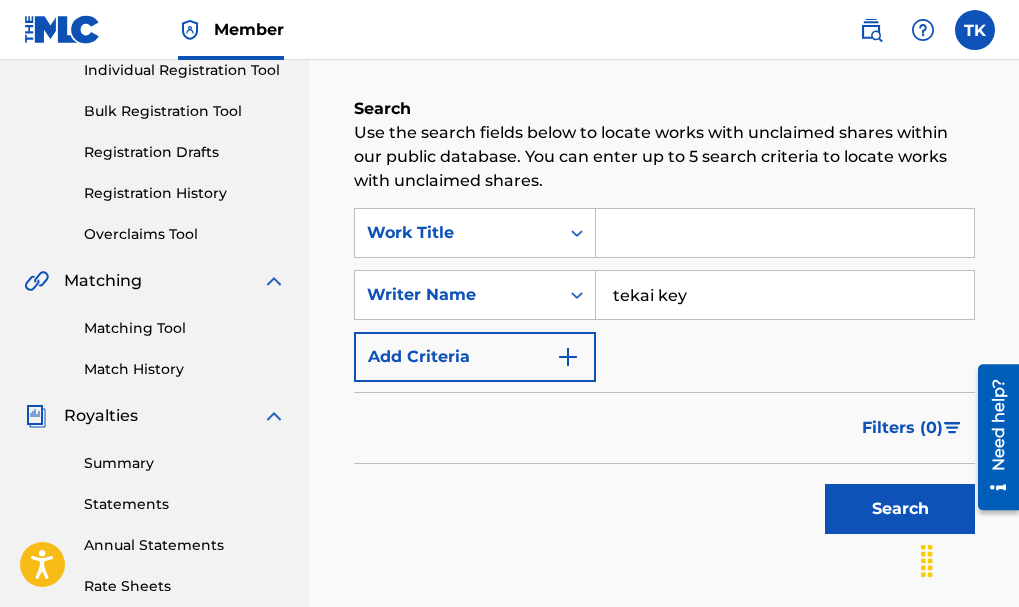 type on "tekai key" 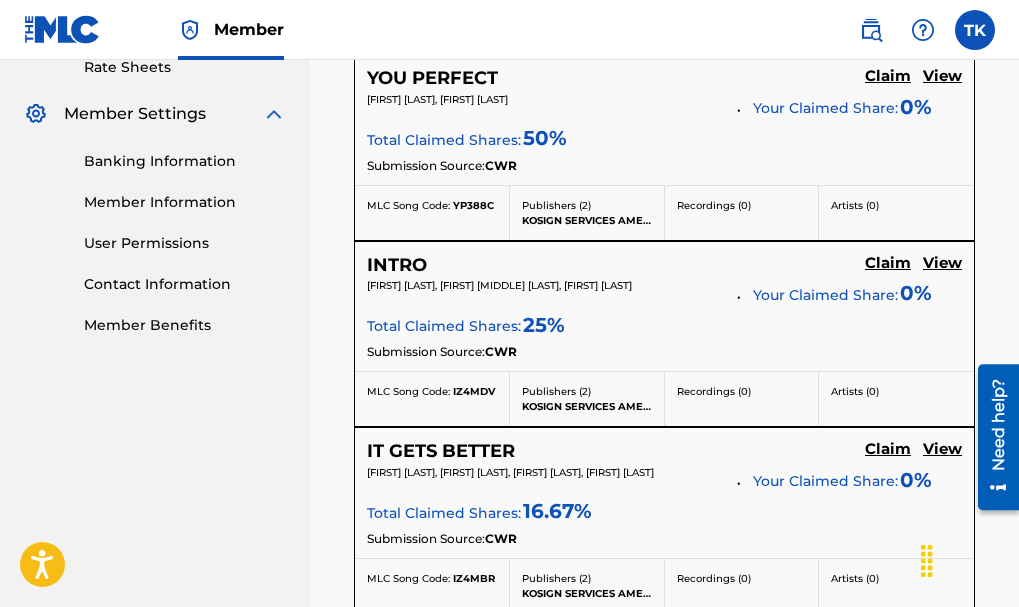 scroll, scrollTop: 785, scrollLeft: 0, axis: vertical 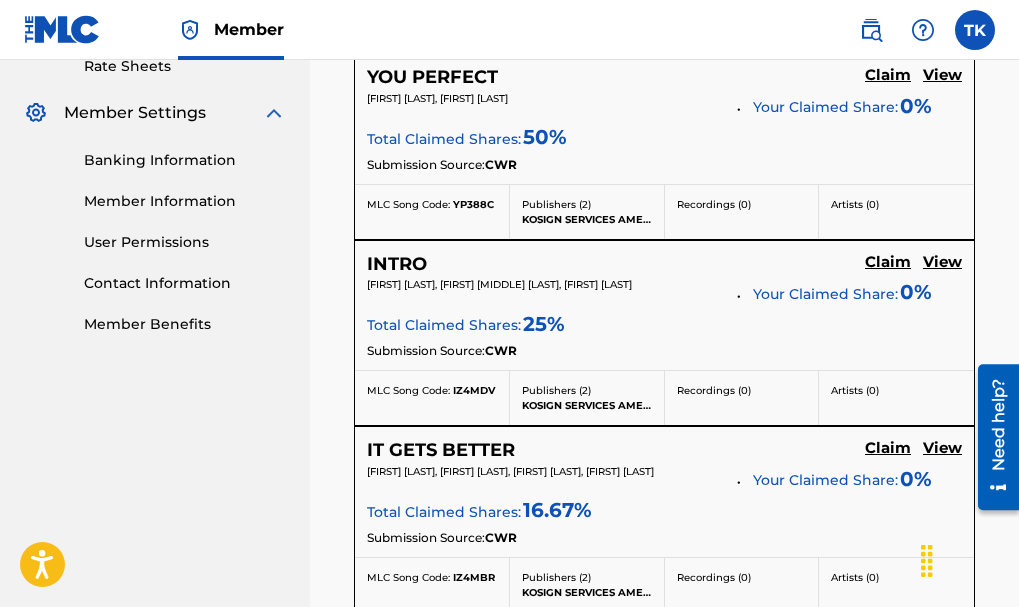 click on "Claim" at bounding box center (888, 75) 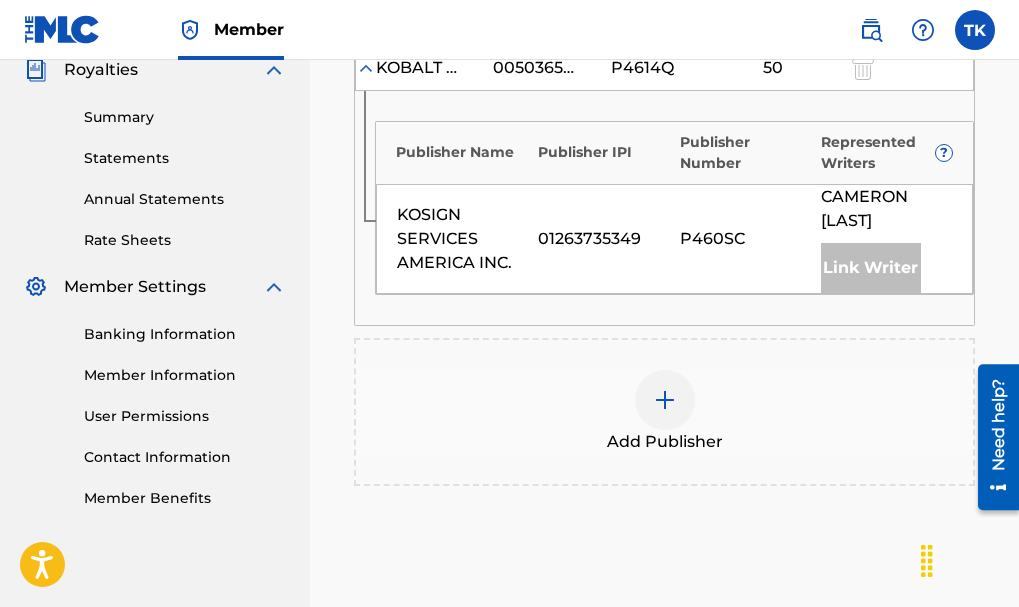 scroll, scrollTop: 848, scrollLeft: 0, axis: vertical 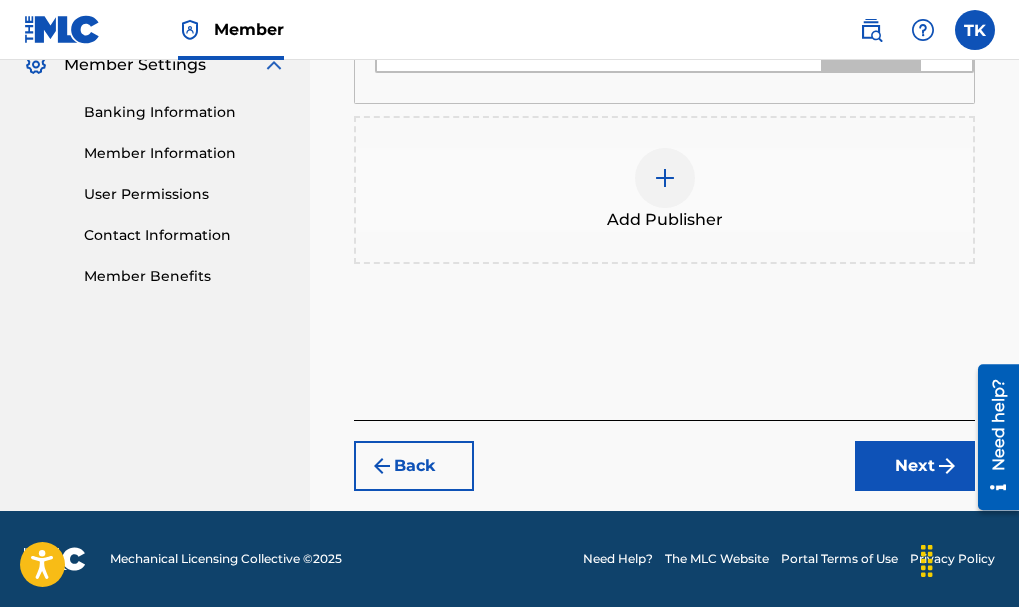 click on "Next" at bounding box center [915, 466] 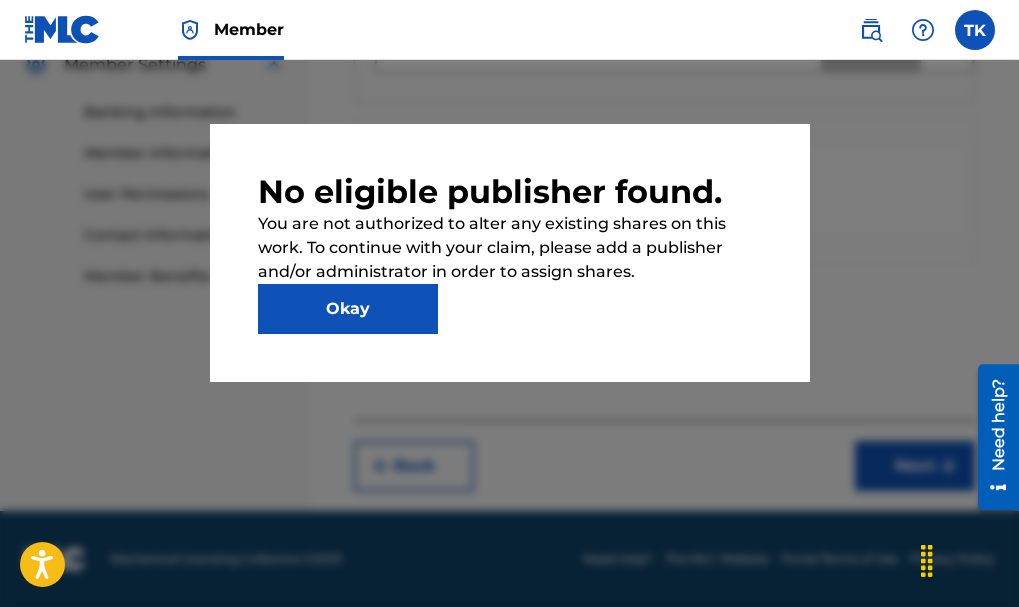 click on "Okay" at bounding box center (348, 309) 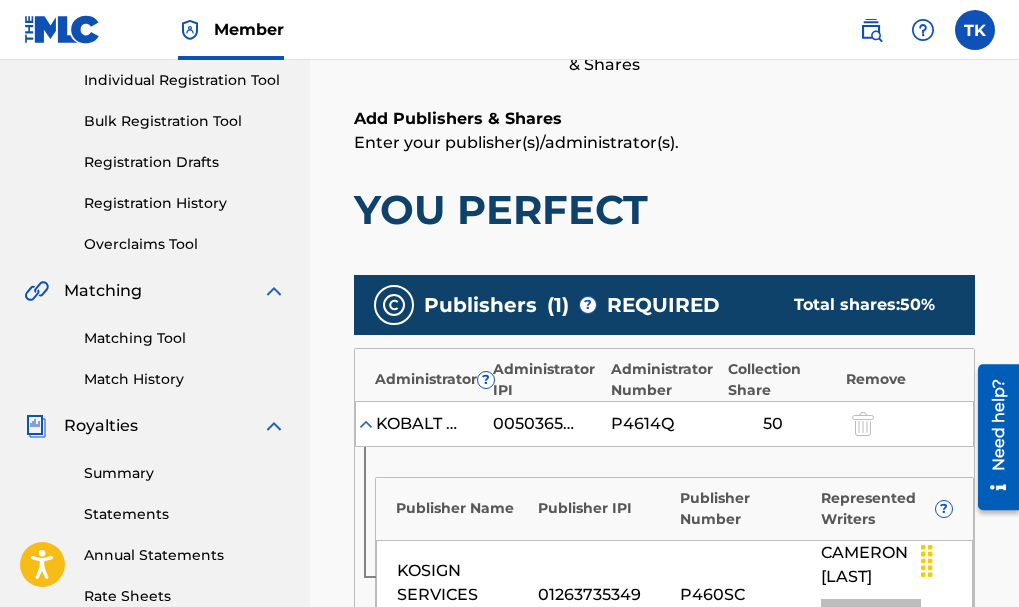 scroll, scrollTop: 0, scrollLeft: 0, axis: both 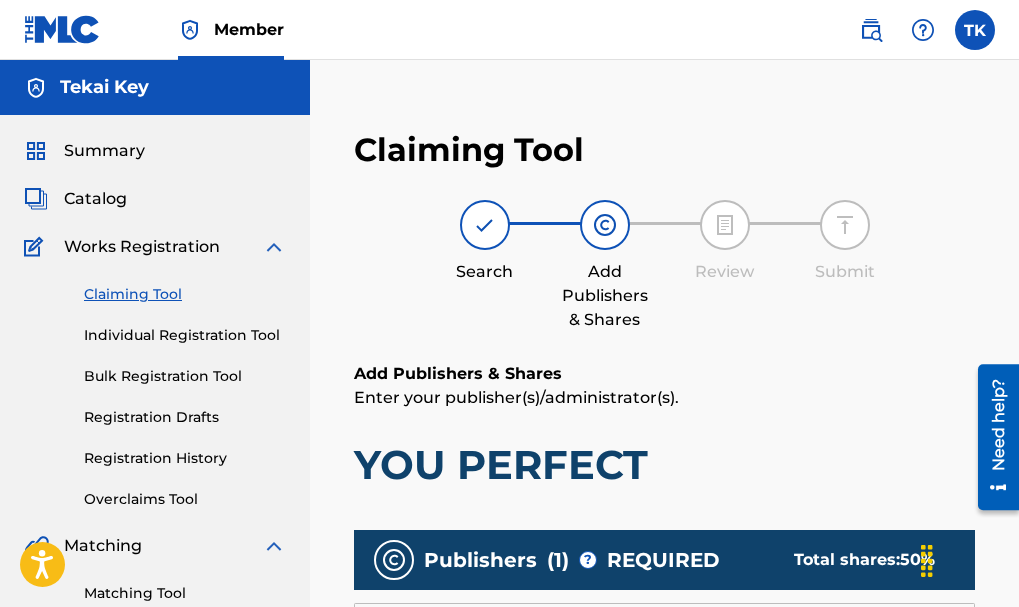 click on "Bulk Registration Tool" at bounding box center [185, 376] 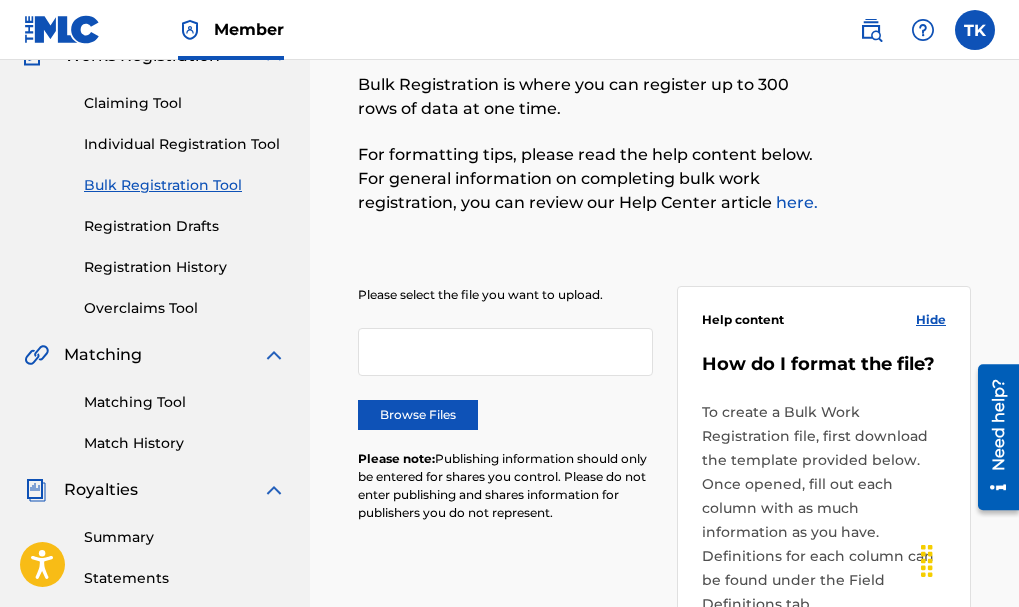 scroll, scrollTop: 192, scrollLeft: 0, axis: vertical 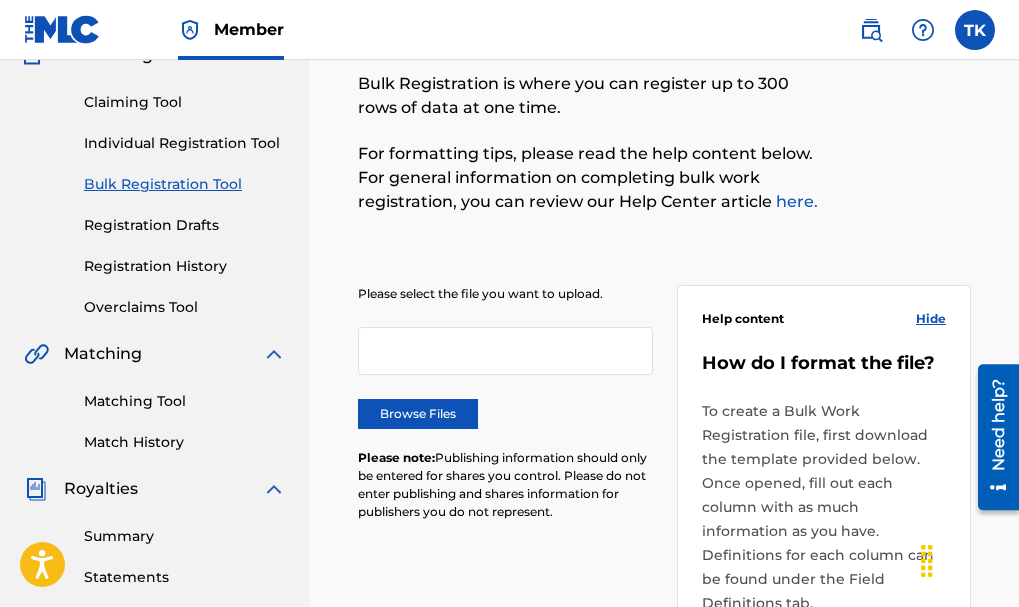 click at bounding box center [505, 351] 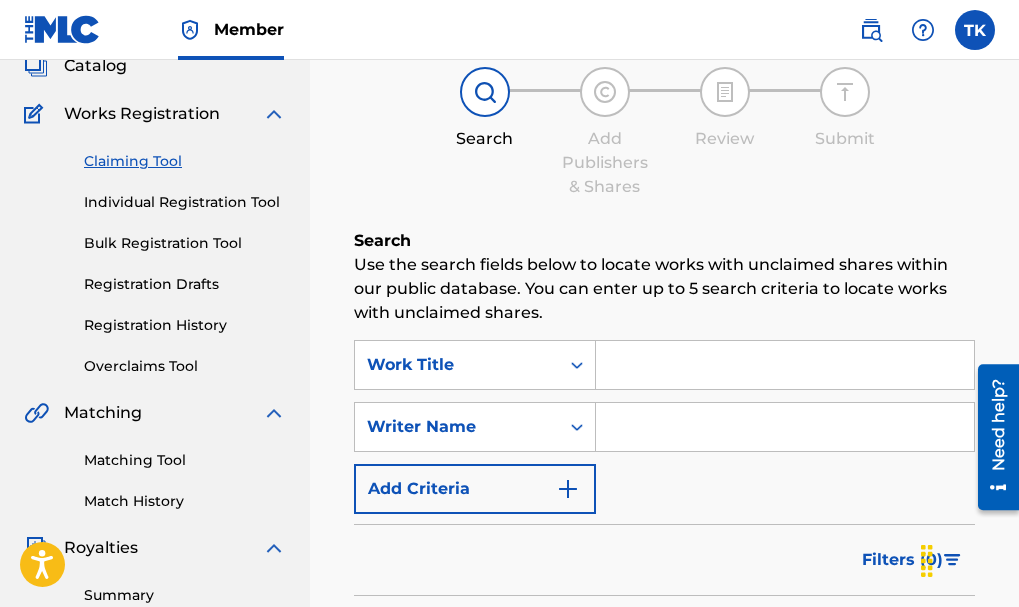 scroll, scrollTop: 134, scrollLeft: 0, axis: vertical 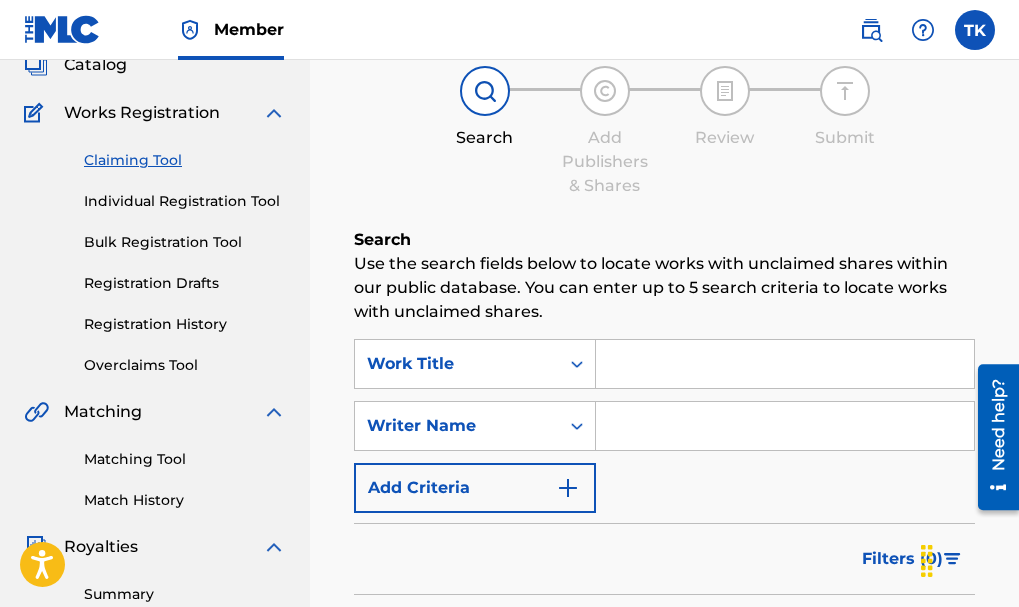 click at bounding box center (785, 426) 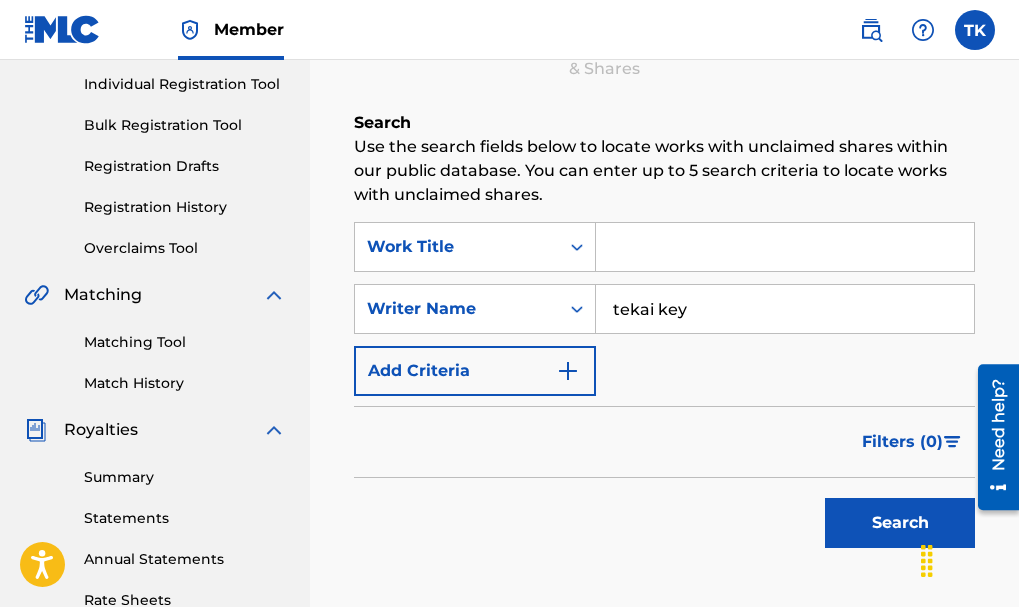 scroll, scrollTop: 280, scrollLeft: 0, axis: vertical 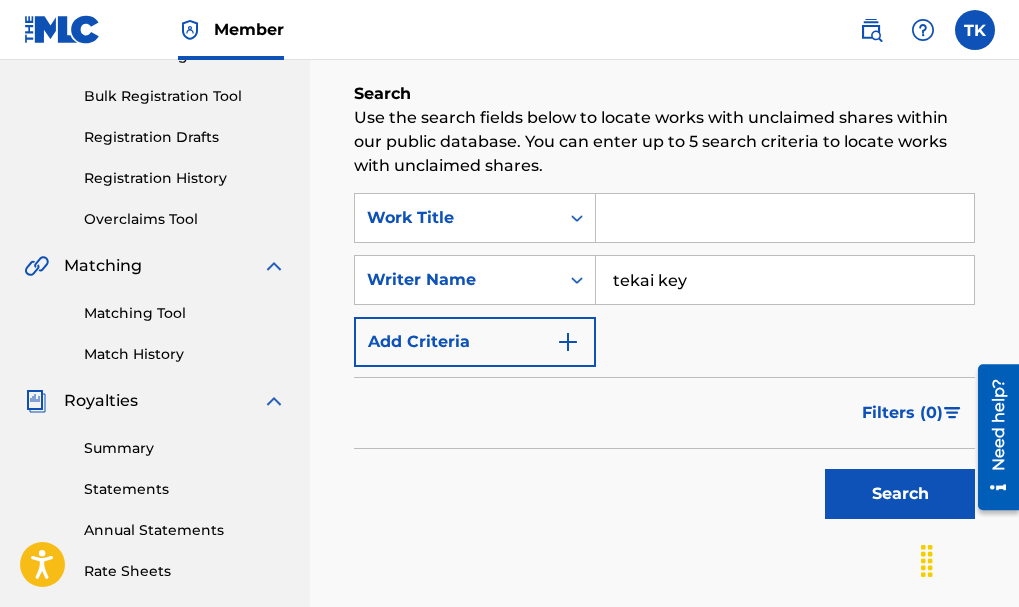 click on "Search" at bounding box center (900, 494) 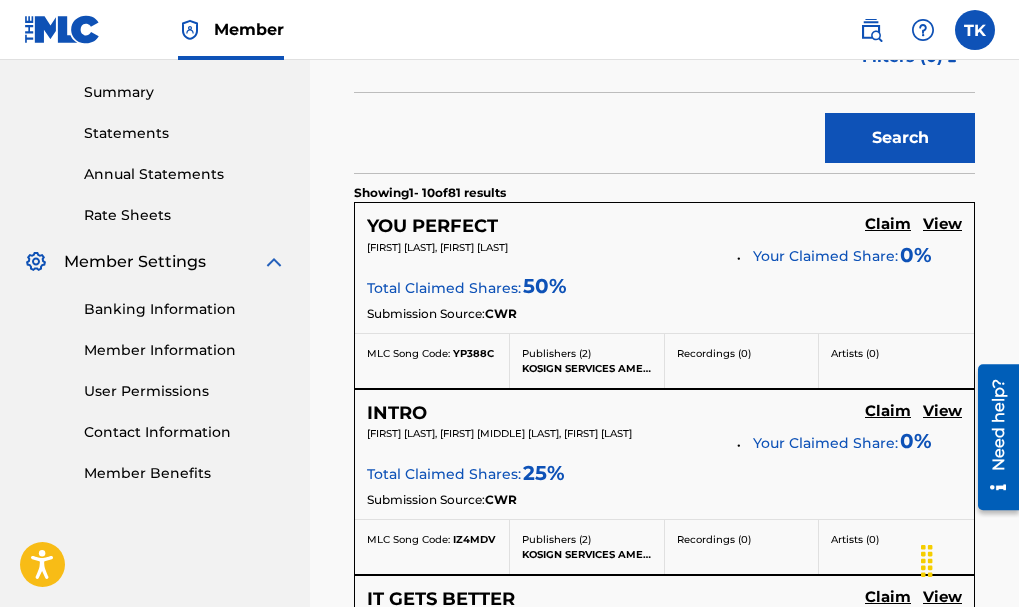 scroll, scrollTop: 702, scrollLeft: 0, axis: vertical 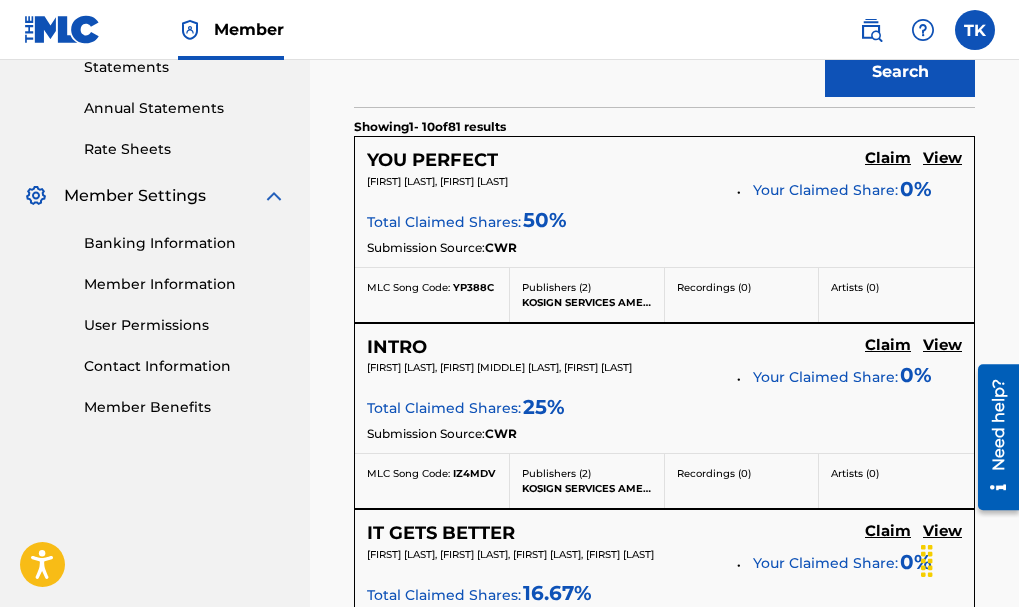 click on "Claim" at bounding box center [888, 158] 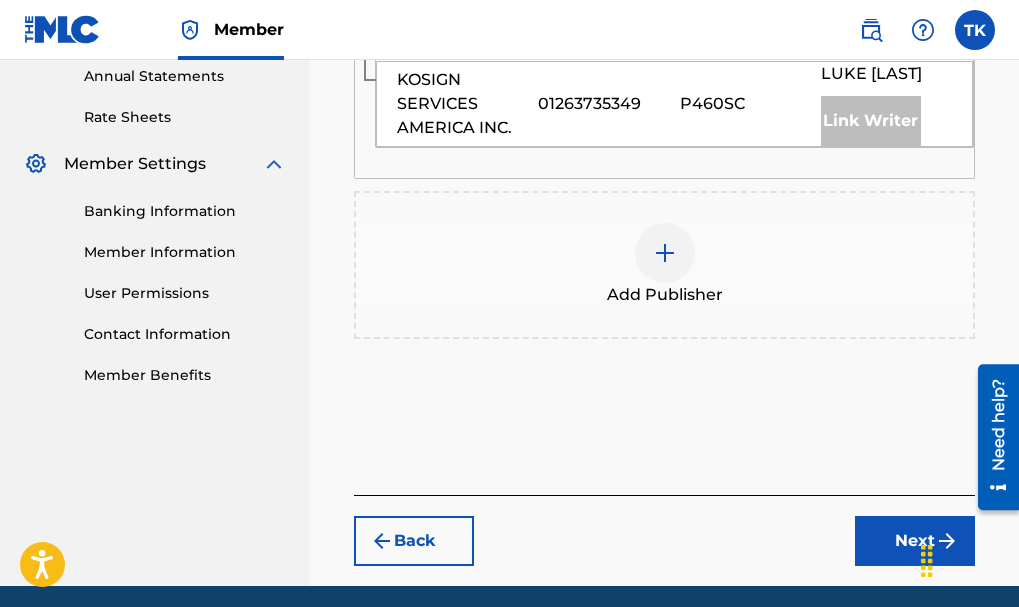 scroll, scrollTop: 735, scrollLeft: 0, axis: vertical 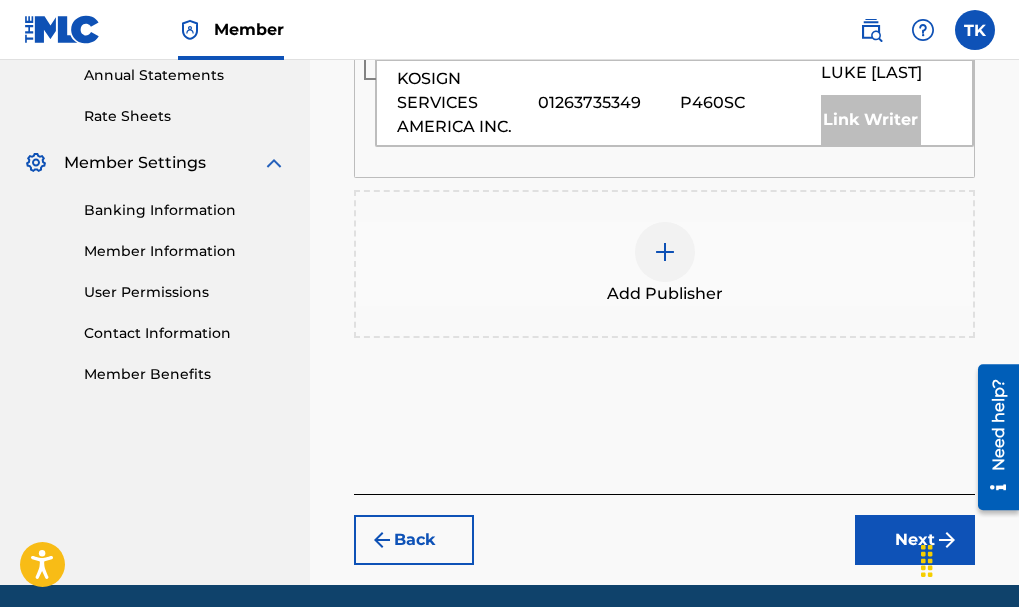 click on "Add Publisher" at bounding box center [665, 294] 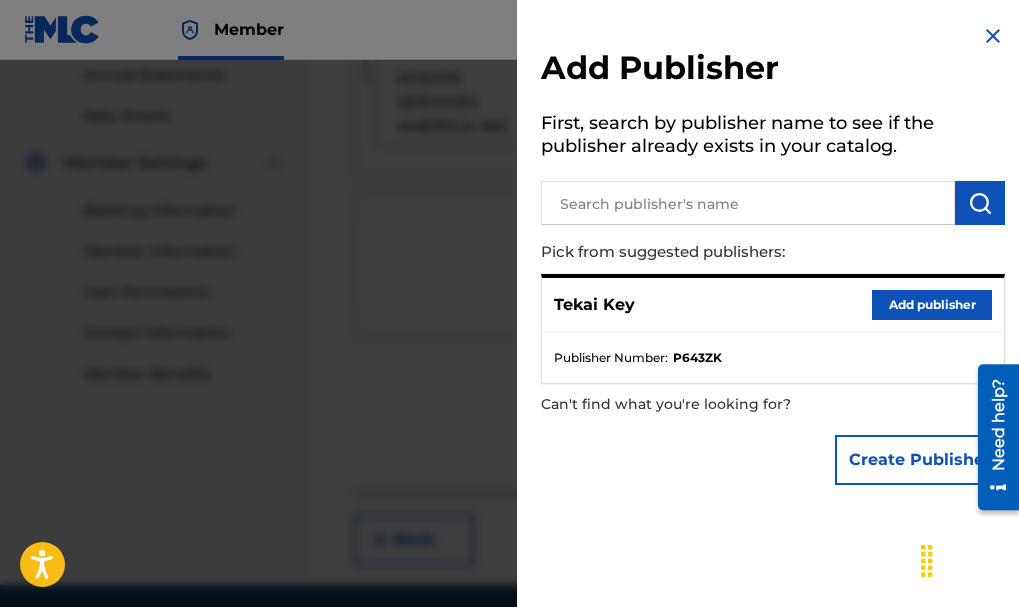 click on "Add publisher" at bounding box center (932, 305) 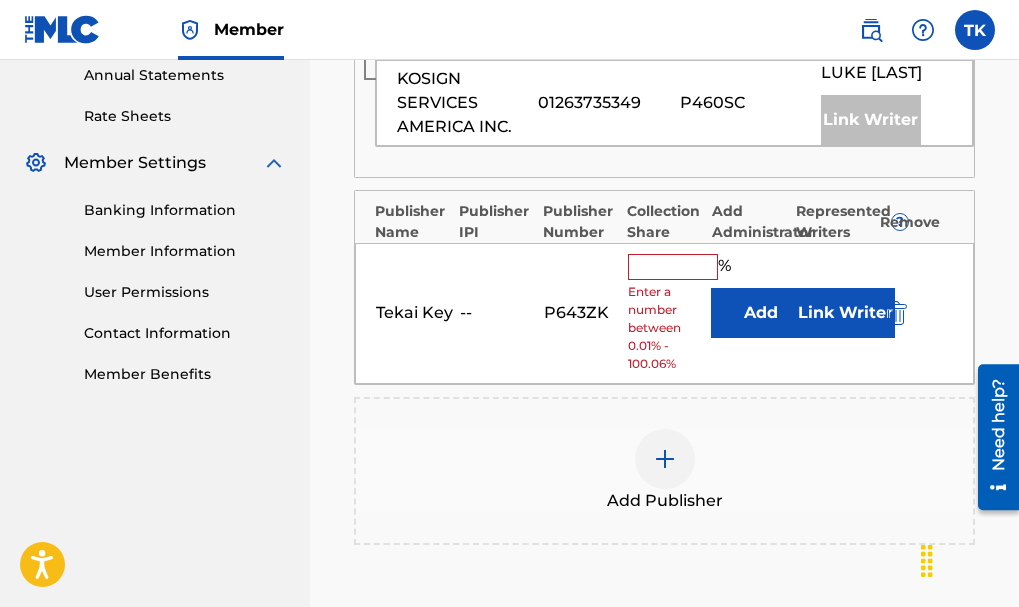 click at bounding box center (673, 267) 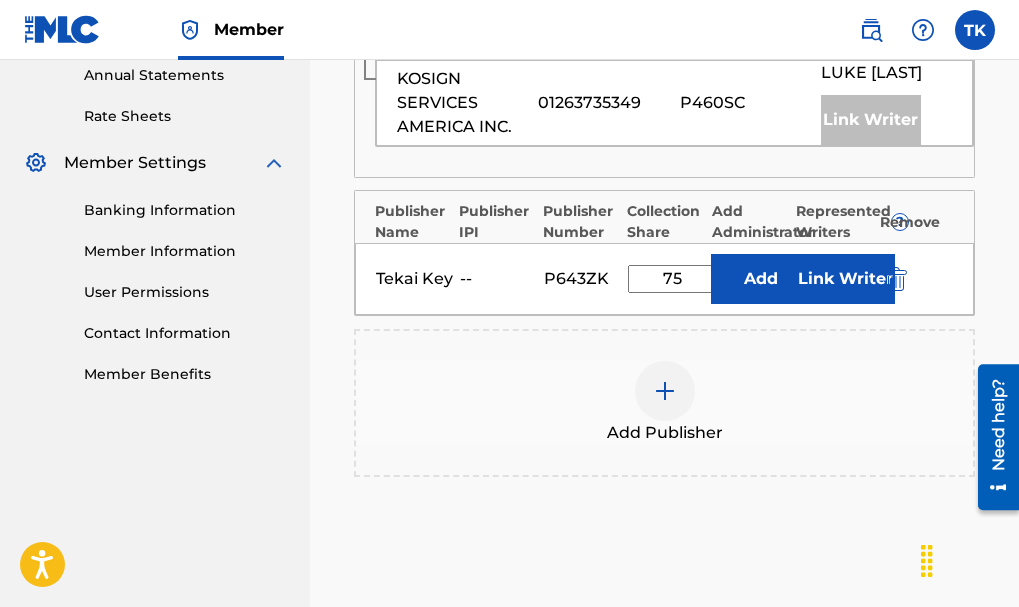 type on "7" 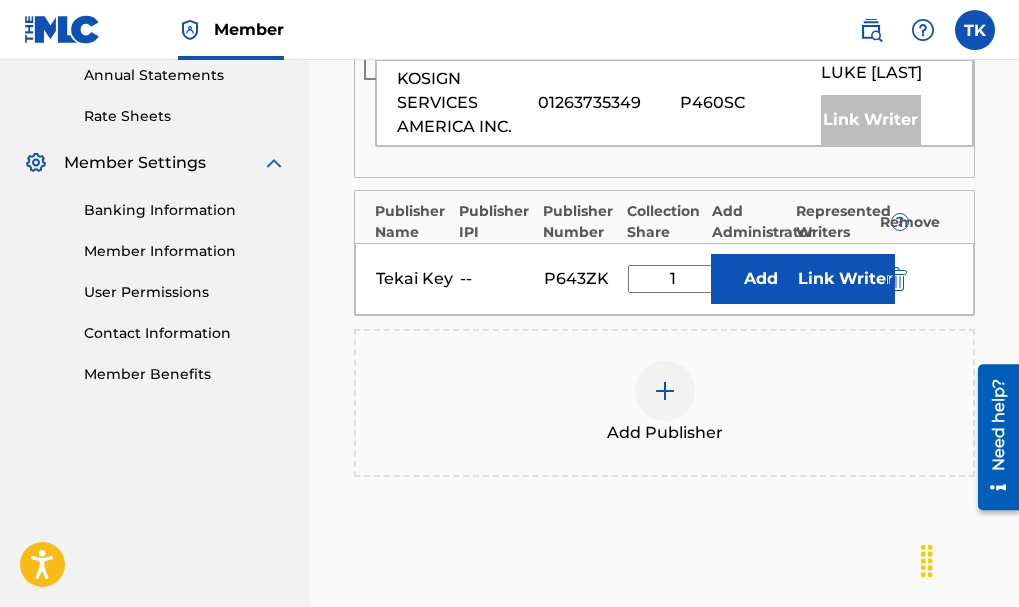 type on "100" 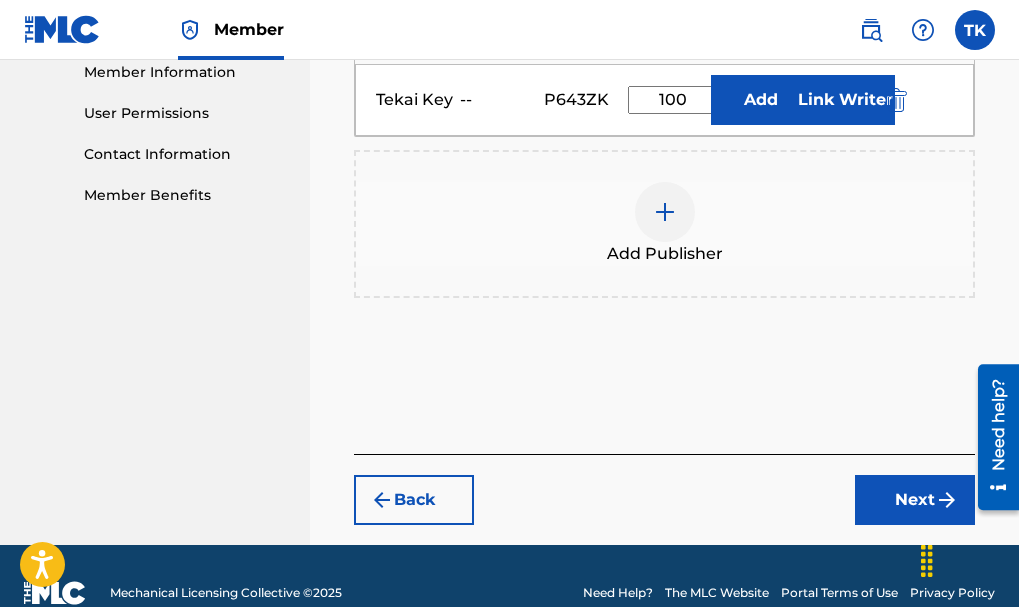 scroll, scrollTop: 915, scrollLeft: 0, axis: vertical 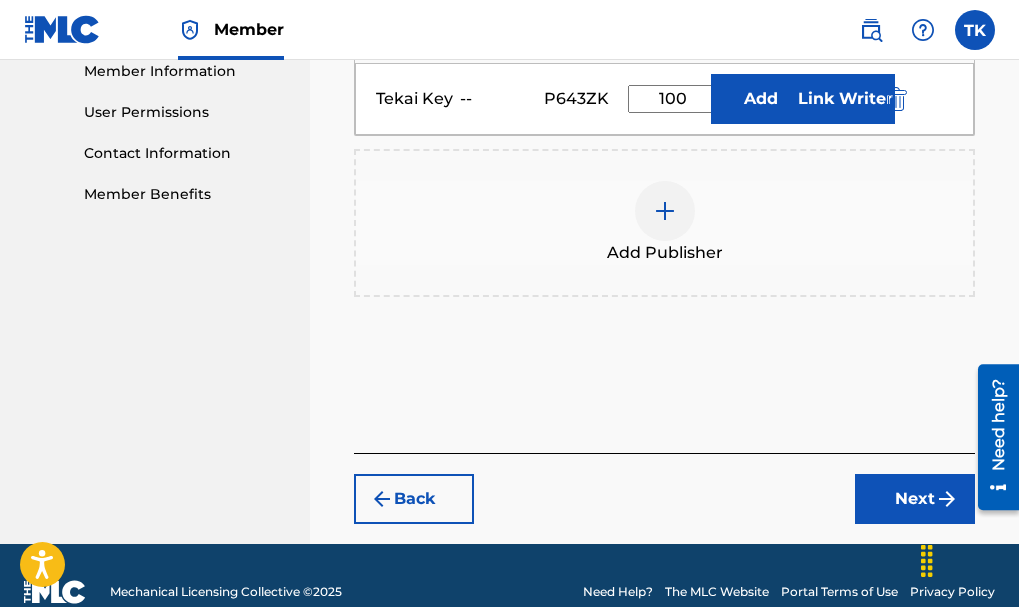 click on "Next" at bounding box center [915, 499] 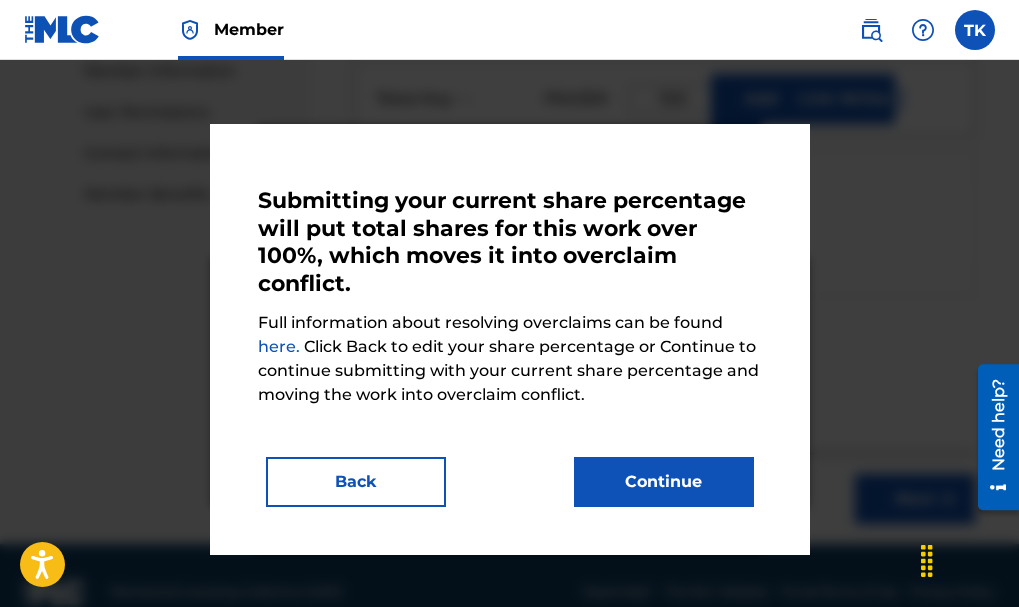 click on "Continue" at bounding box center (664, 482) 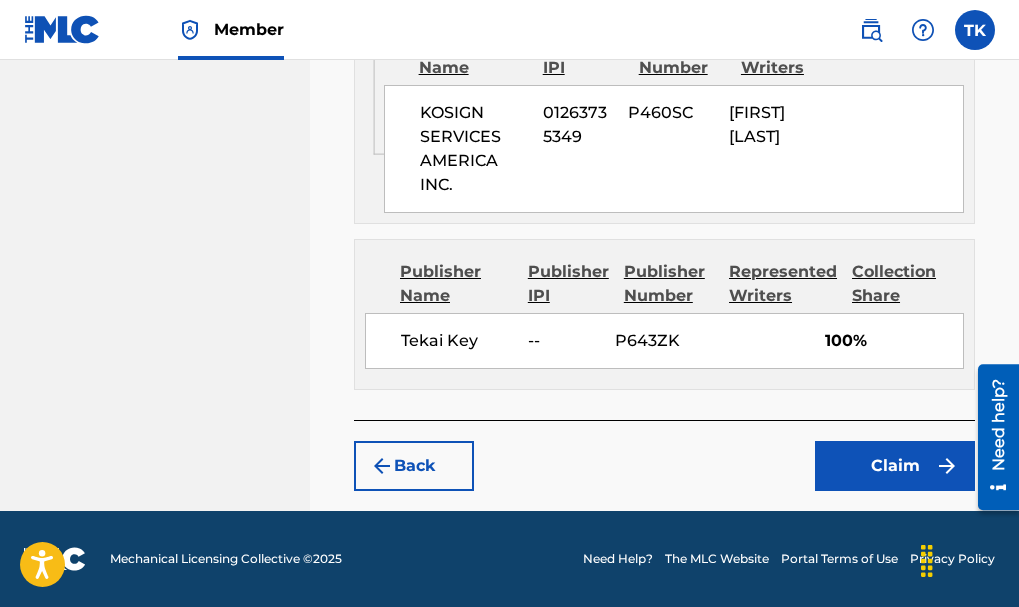 scroll, scrollTop: 1177, scrollLeft: 0, axis: vertical 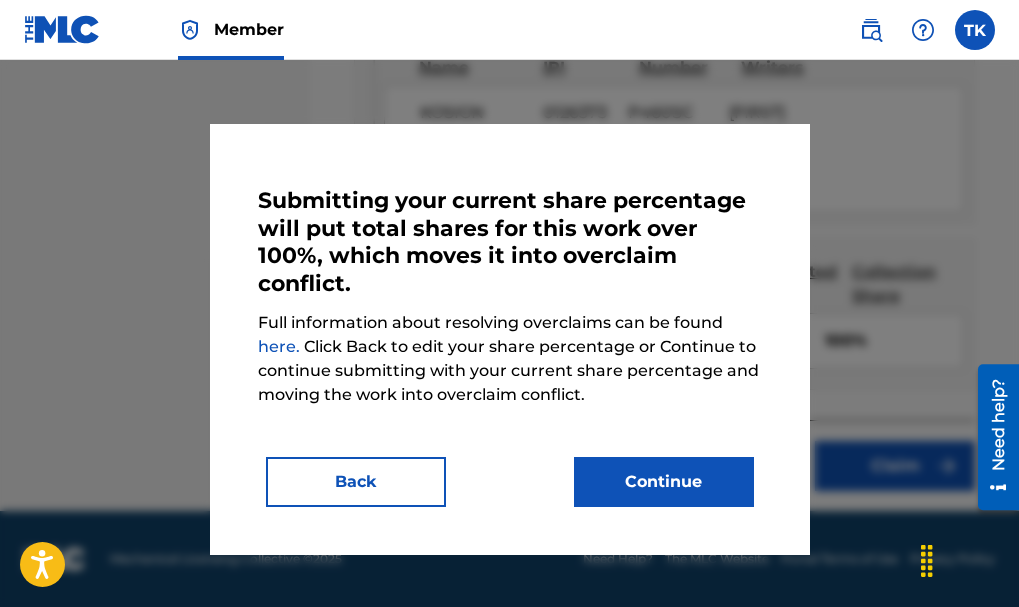 click on "Continue" at bounding box center (664, 482) 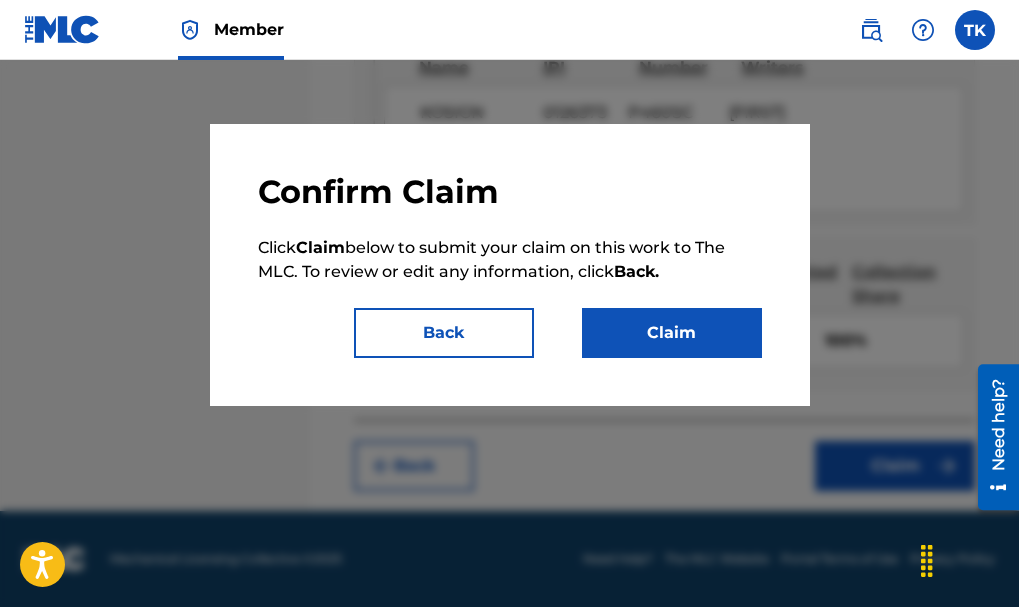 click on "Claim" at bounding box center [672, 333] 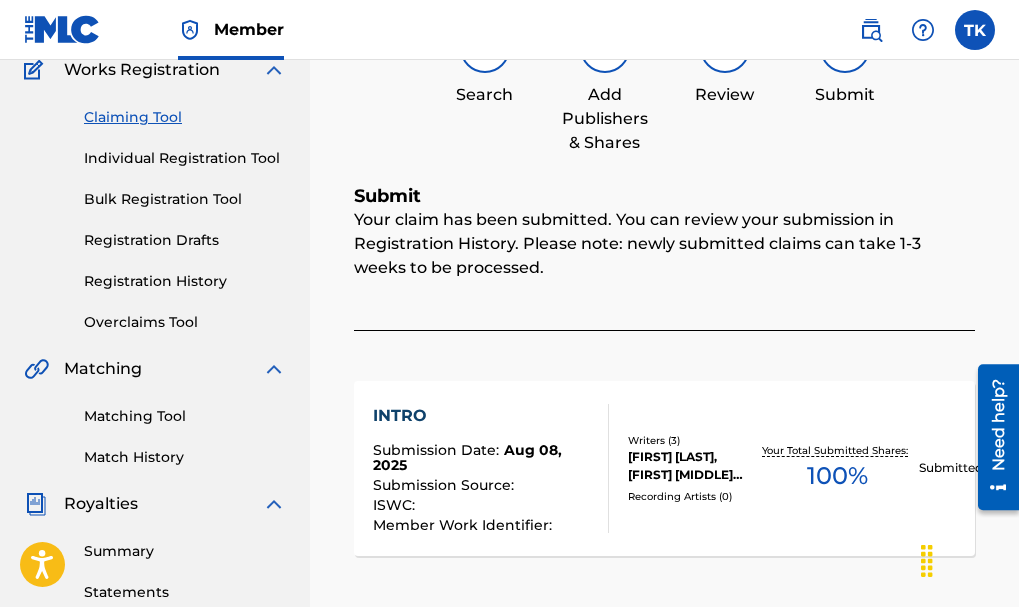 scroll, scrollTop: 0, scrollLeft: 0, axis: both 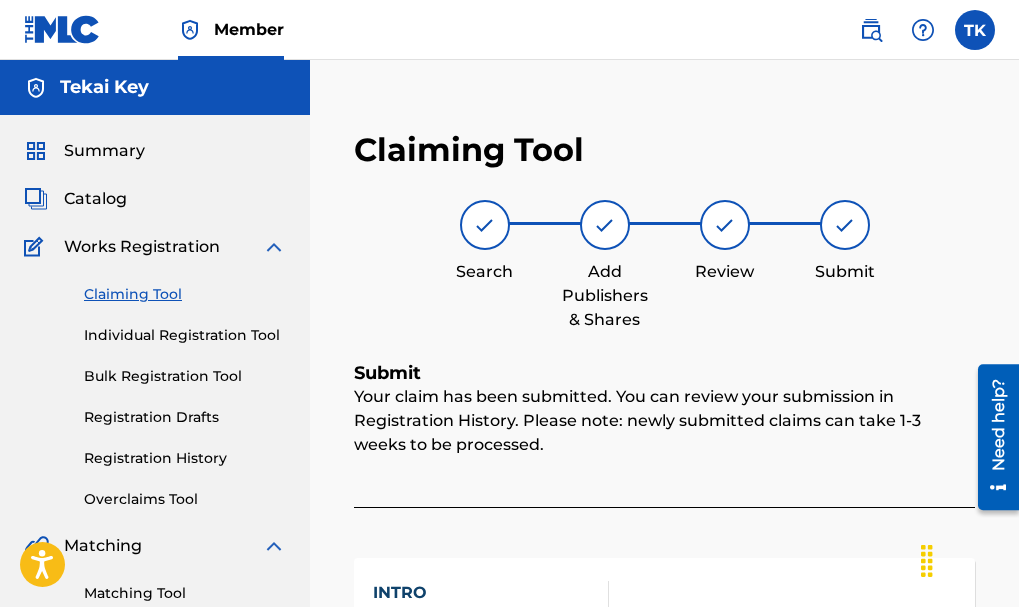 click on "Claiming Tool" at bounding box center [185, 294] 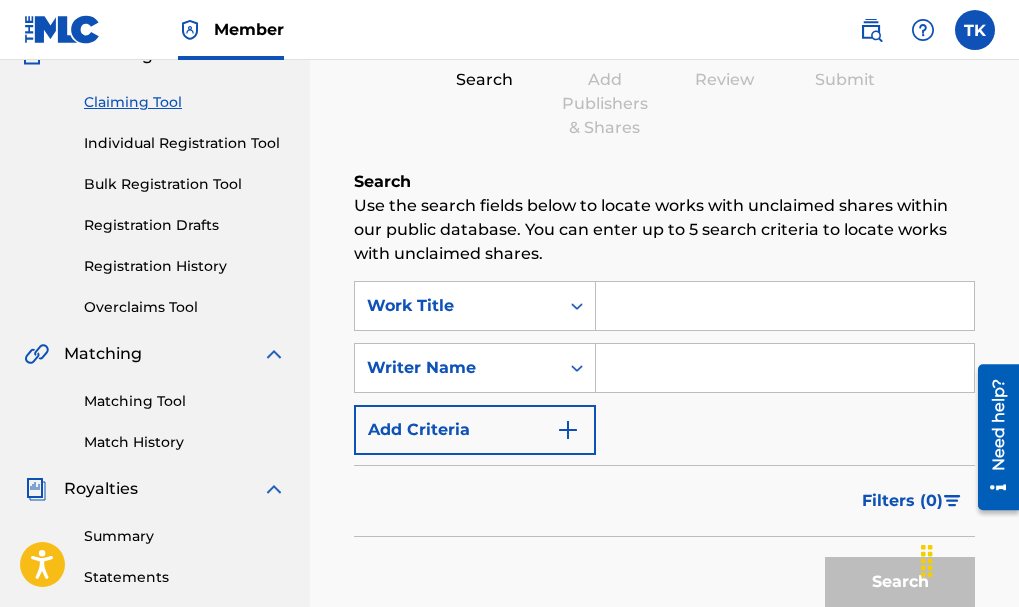 scroll, scrollTop: 193, scrollLeft: 0, axis: vertical 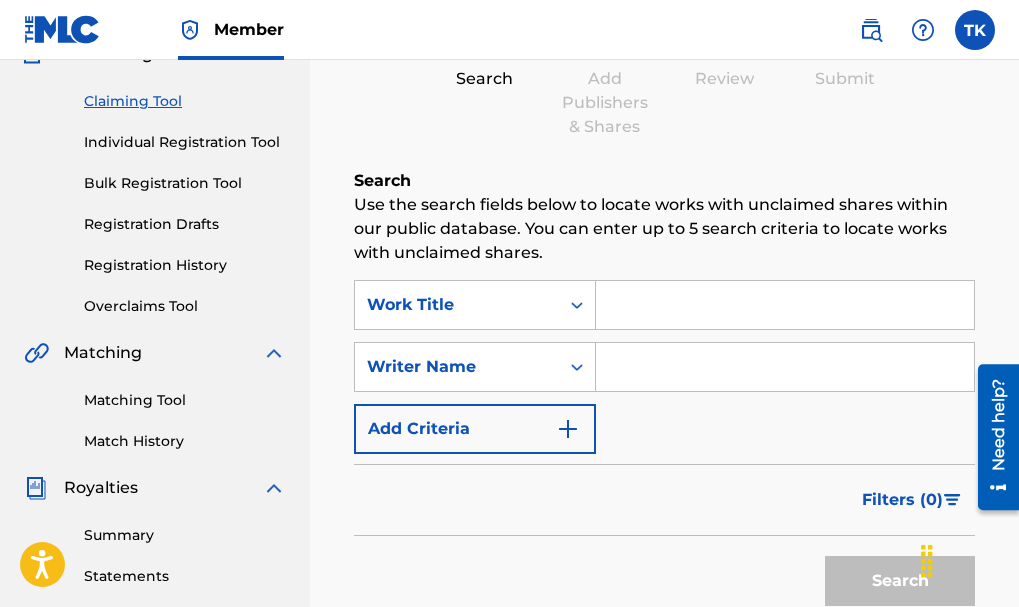 click at bounding box center (785, 367) 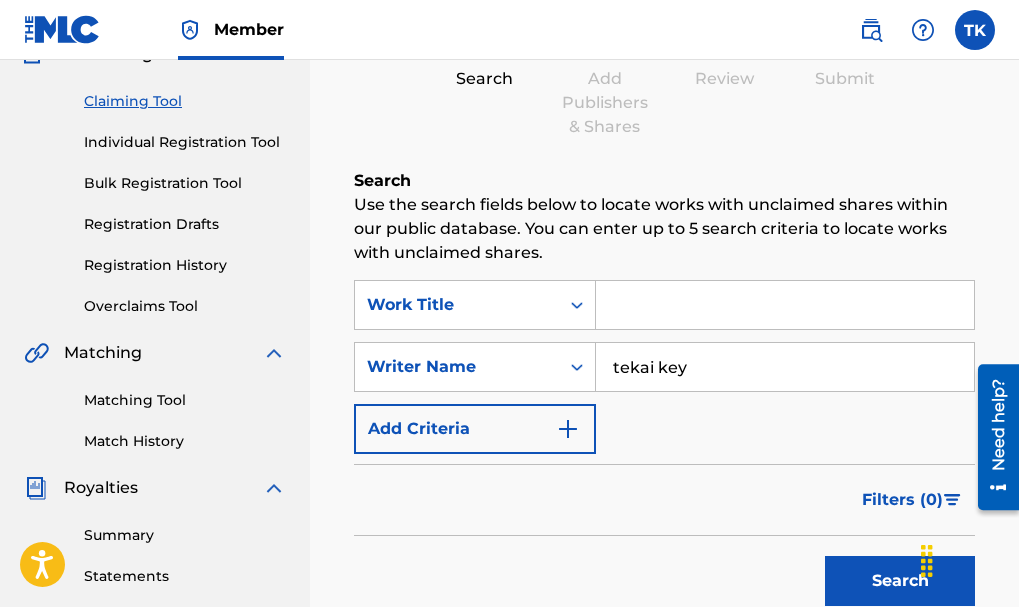 click on "Search" at bounding box center [900, 581] 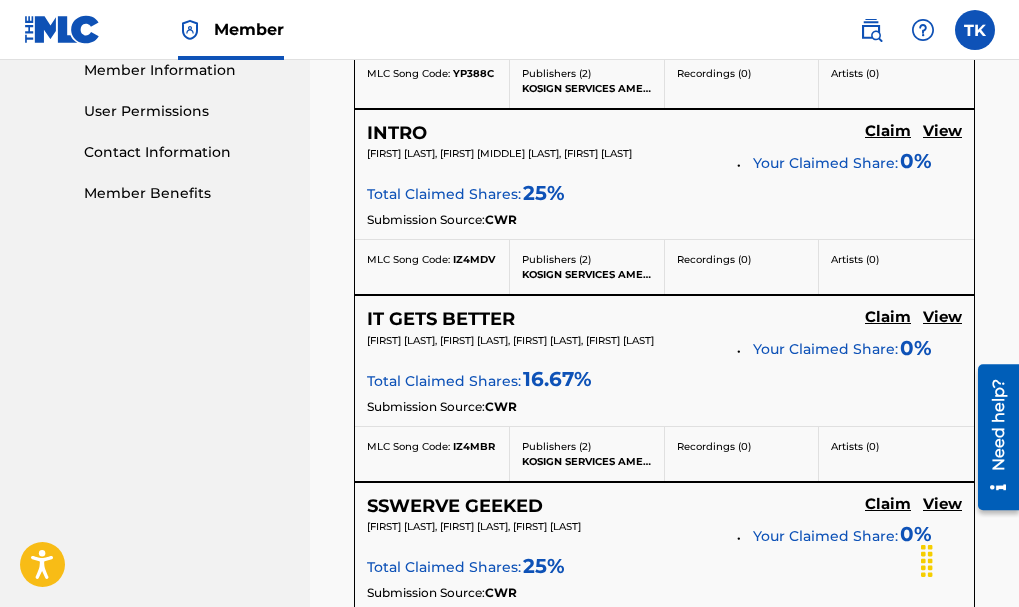 scroll, scrollTop: 934, scrollLeft: 0, axis: vertical 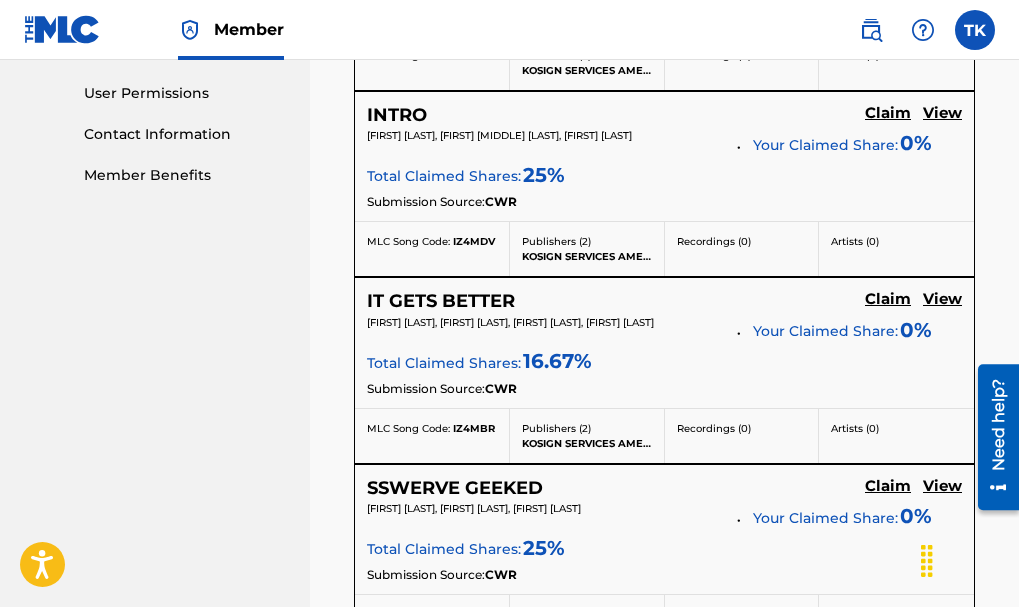 click on "Claim" at bounding box center [888, -74] 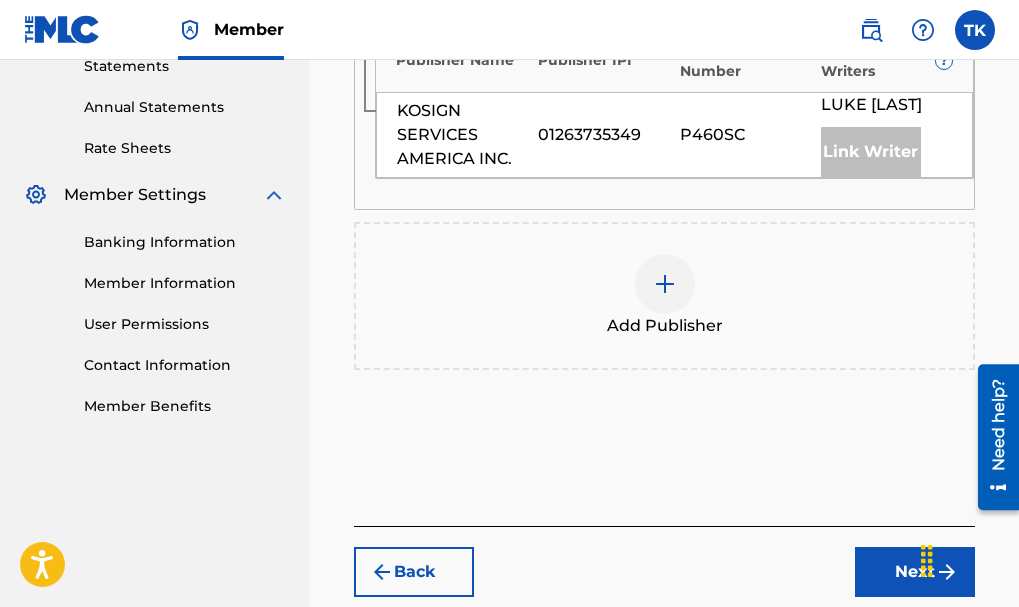 scroll, scrollTop: 744, scrollLeft: 0, axis: vertical 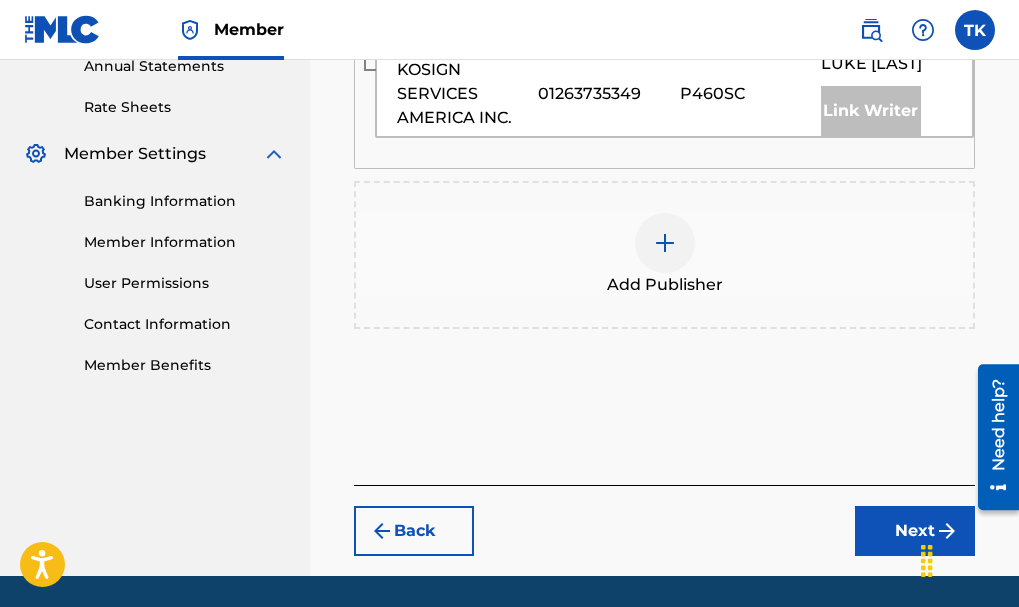 click at bounding box center [665, 243] 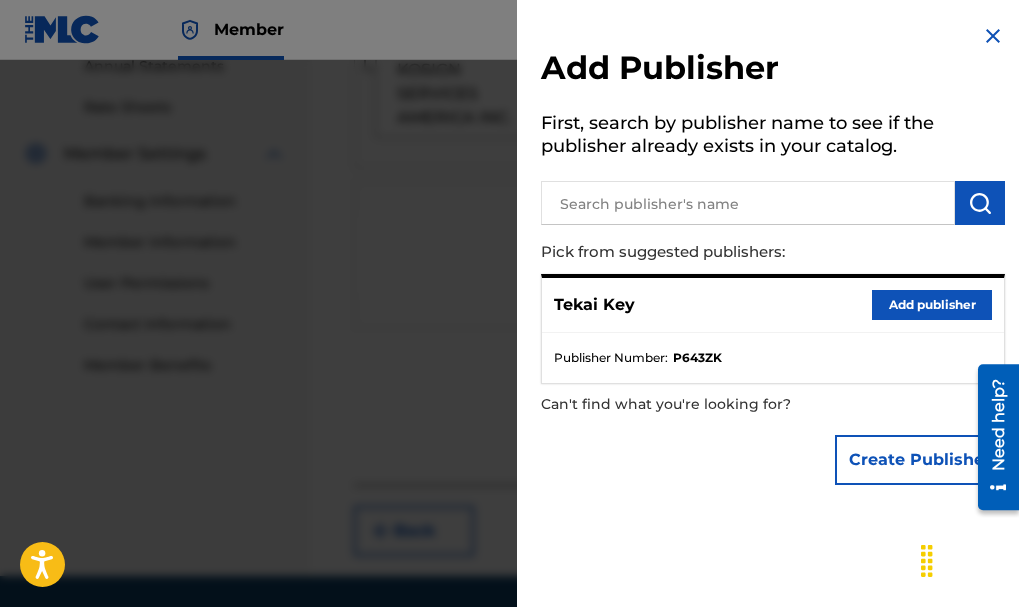 click on "Add publisher" at bounding box center [932, 305] 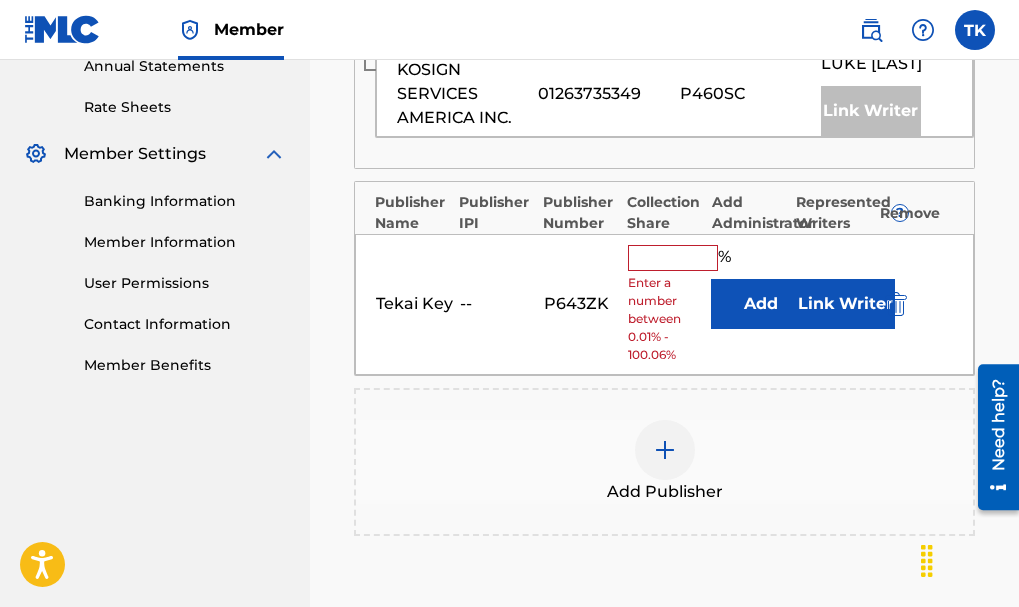 click at bounding box center (673, 258) 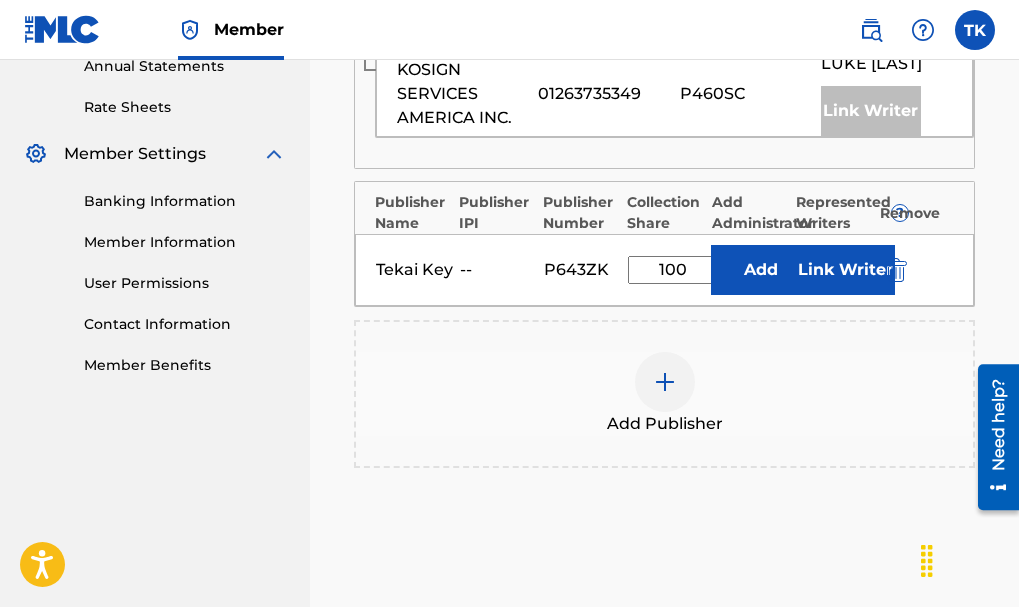 click on "Add" at bounding box center (761, 270) 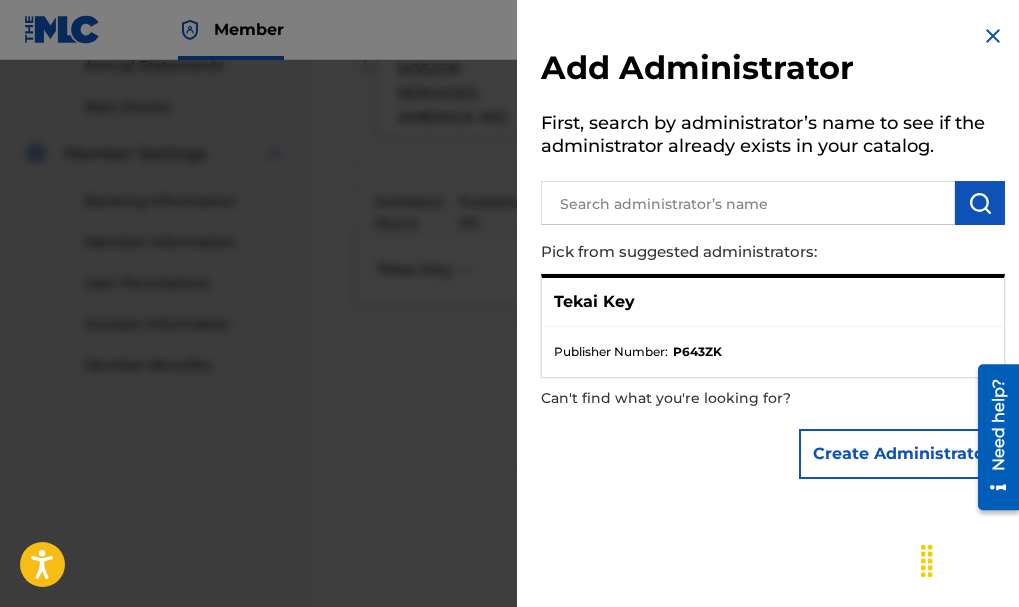 click on "Tekai Key" at bounding box center (773, 302) 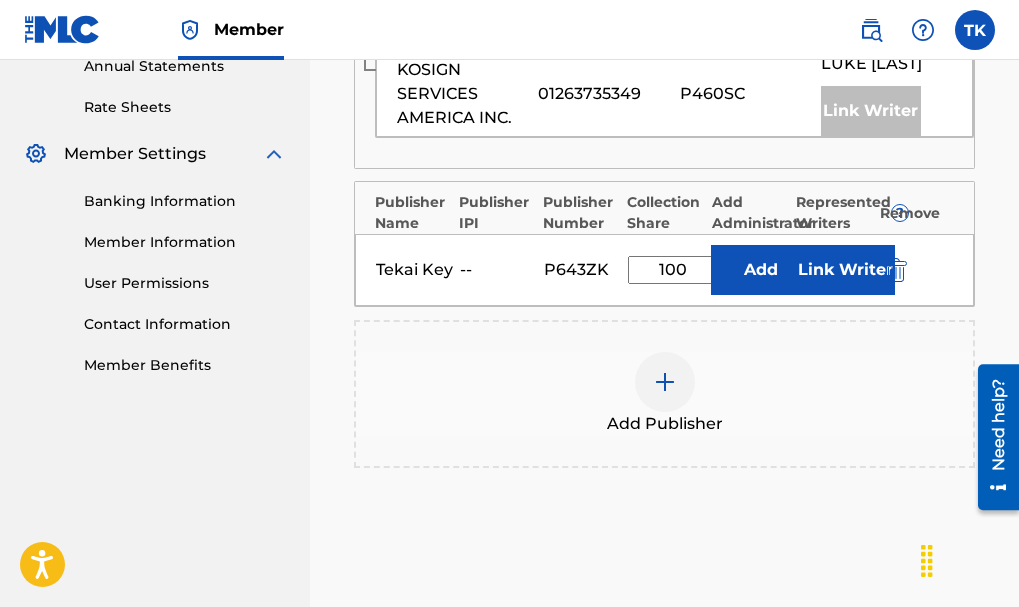 scroll, scrollTop: 963, scrollLeft: 0, axis: vertical 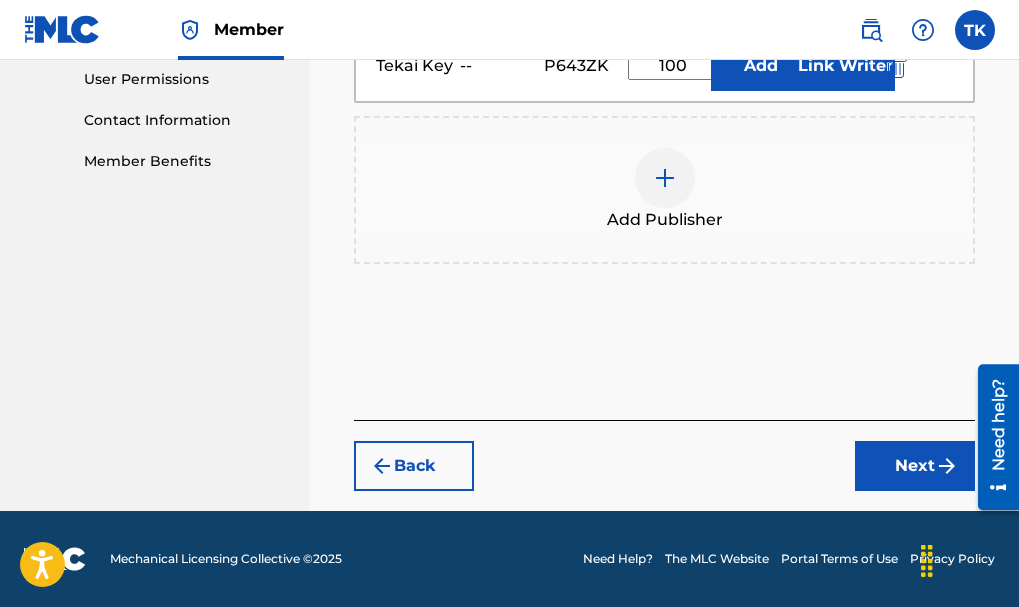 click on "Next" at bounding box center (915, 466) 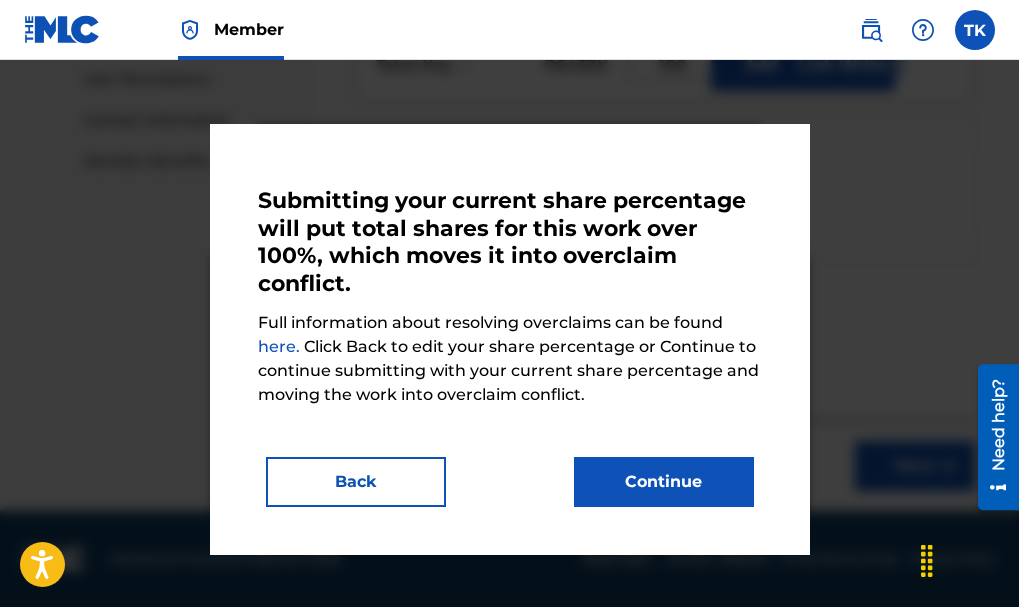 click on "Continue" at bounding box center [664, 482] 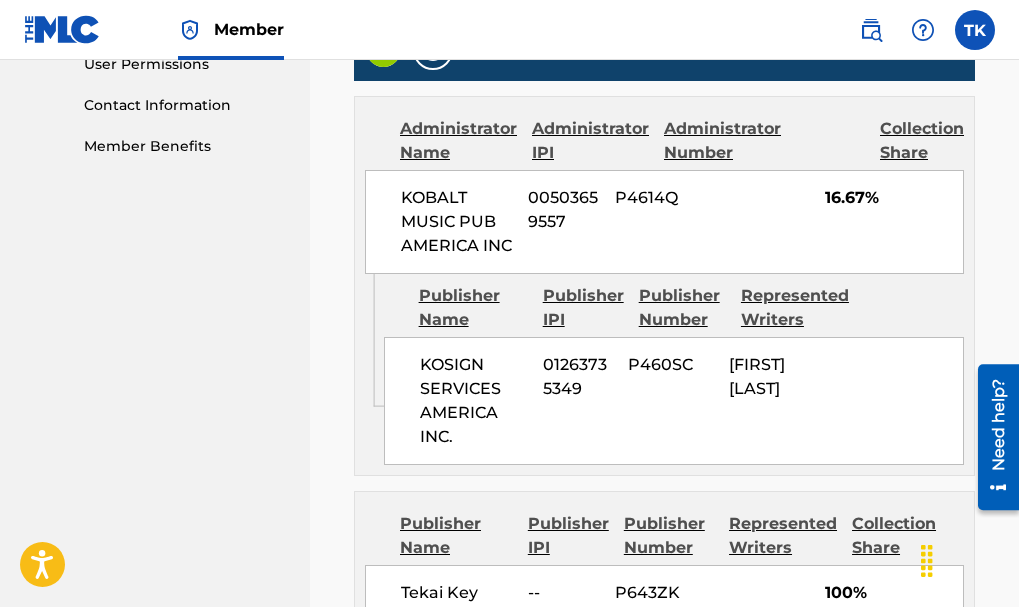 scroll, scrollTop: 1230, scrollLeft: 0, axis: vertical 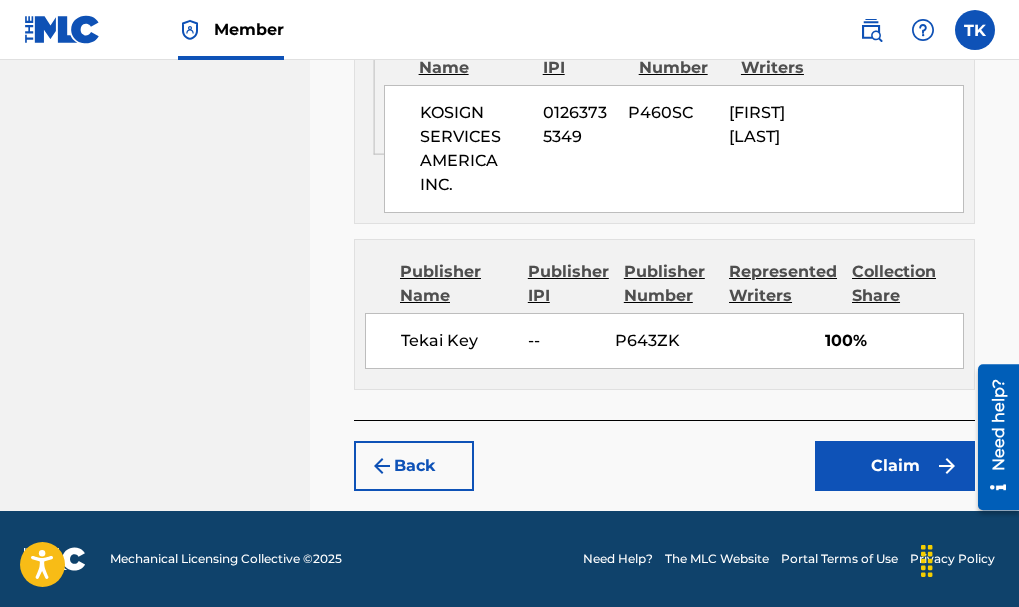 click on "Back Claim" at bounding box center (664, 455) 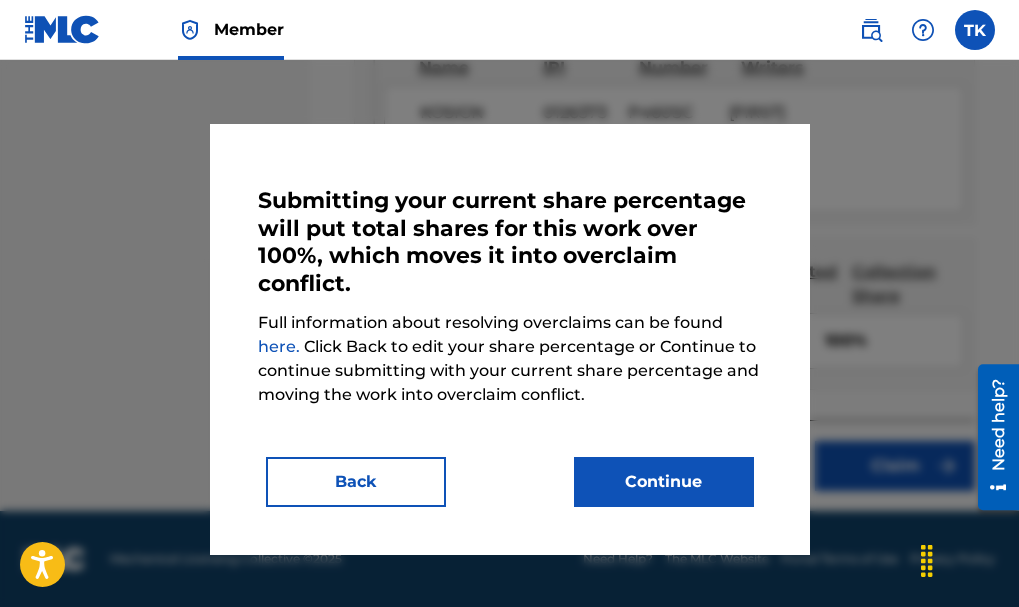 click on "Continue" at bounding box center (664, 482) 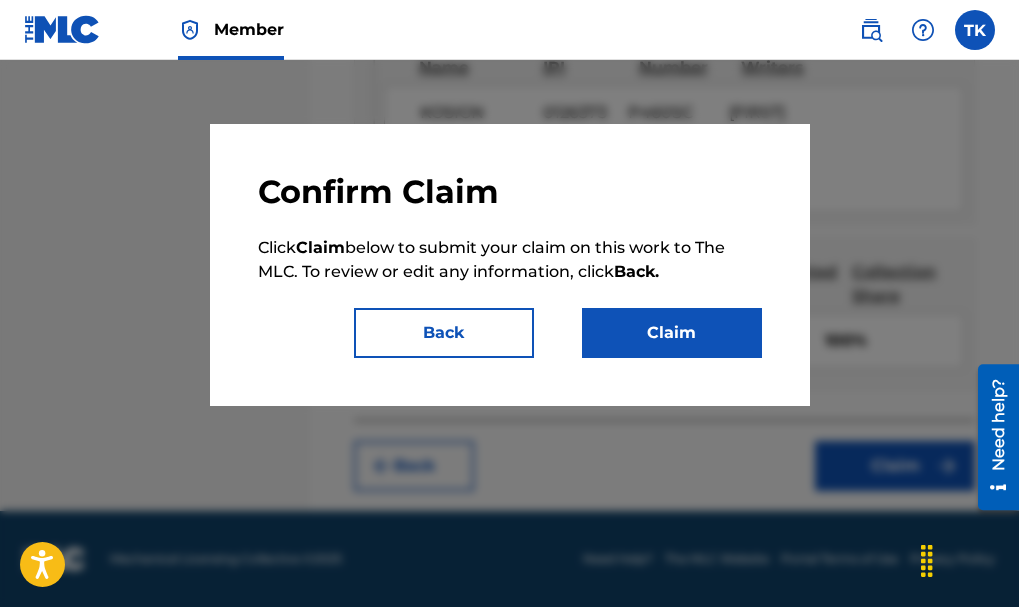 click on "Claim" at bounding box center (672, 333) 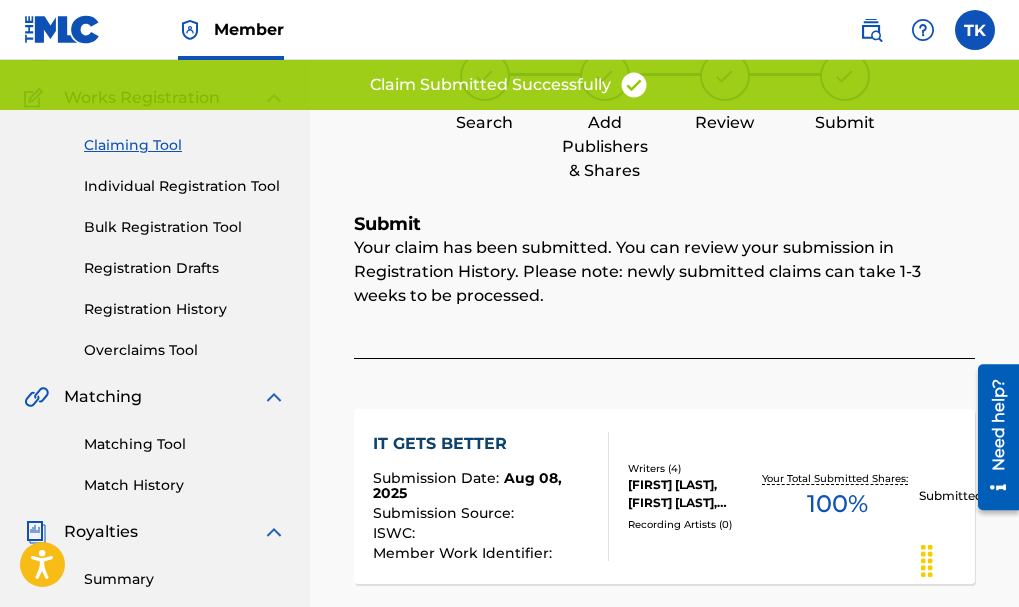 scroll, scrollTop: 0, scrollLeft: 0, axis: both 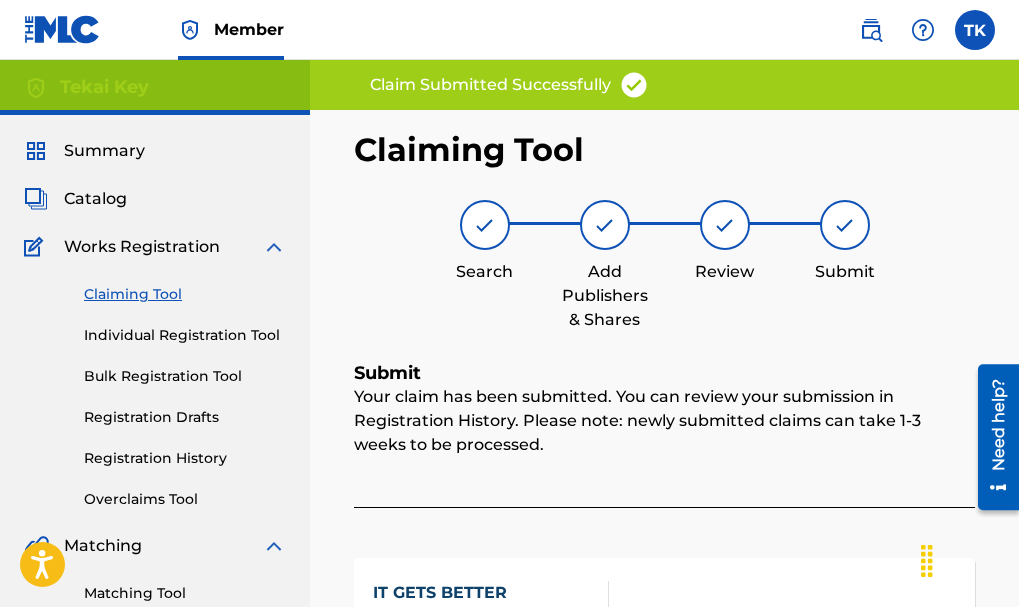 click on "Claiming Tool" at bounding box center (185, 294) 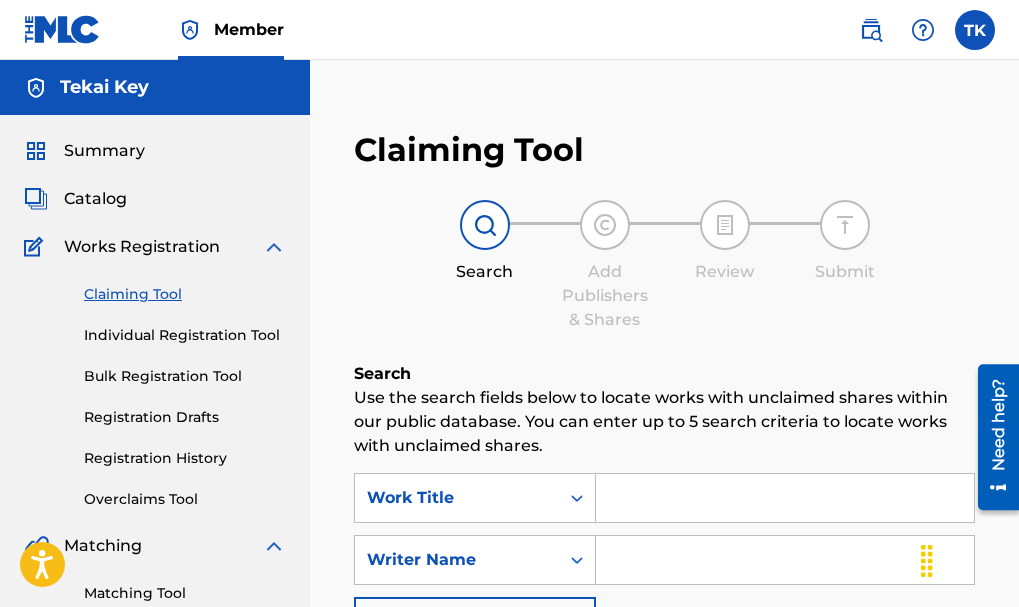 click at bounding box center [785, 560] 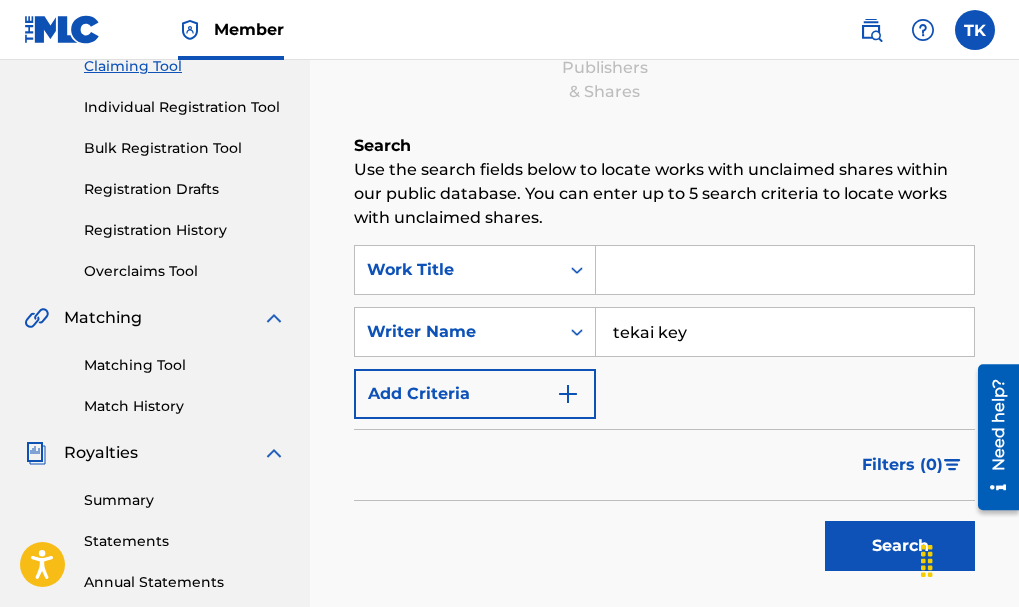 scroll, scrollTop: 230, scrollLeft: 0, axis: vertical 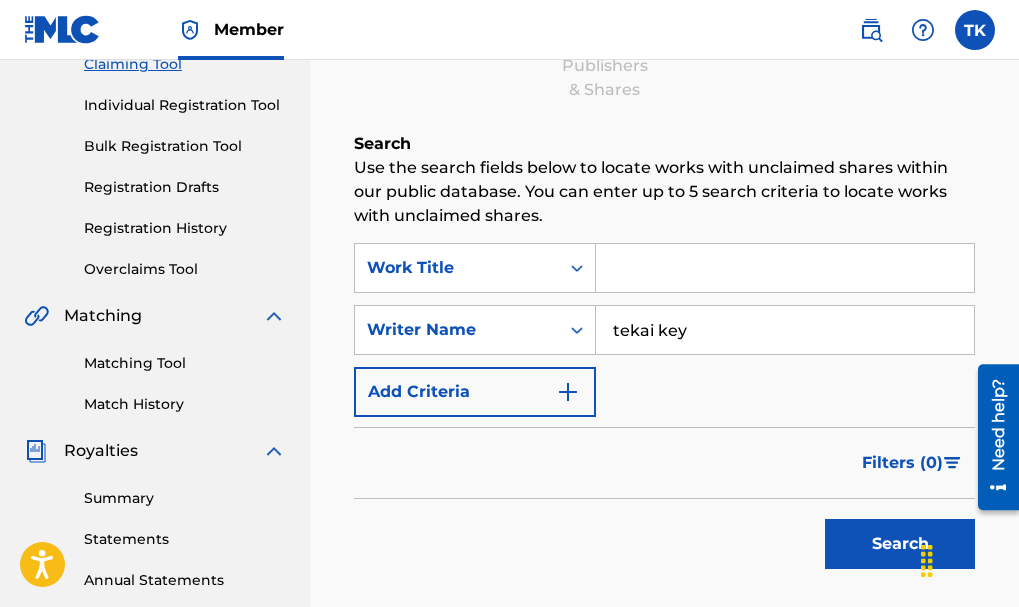 click on "Search" at bounding box center [900, 544] 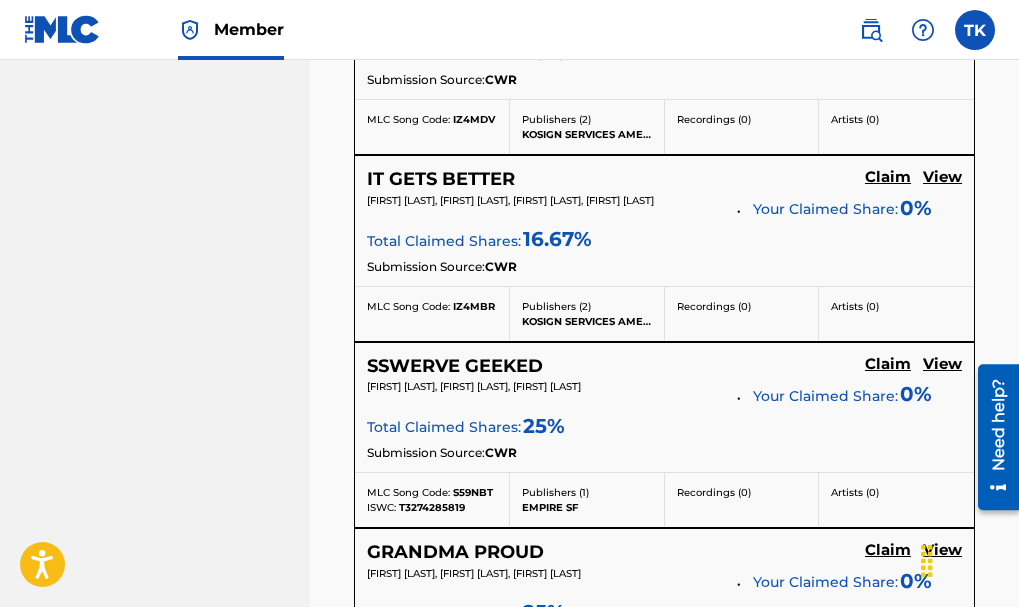 scroll, scrollTop: 1059, scrollLeft: 0, axis: vertical 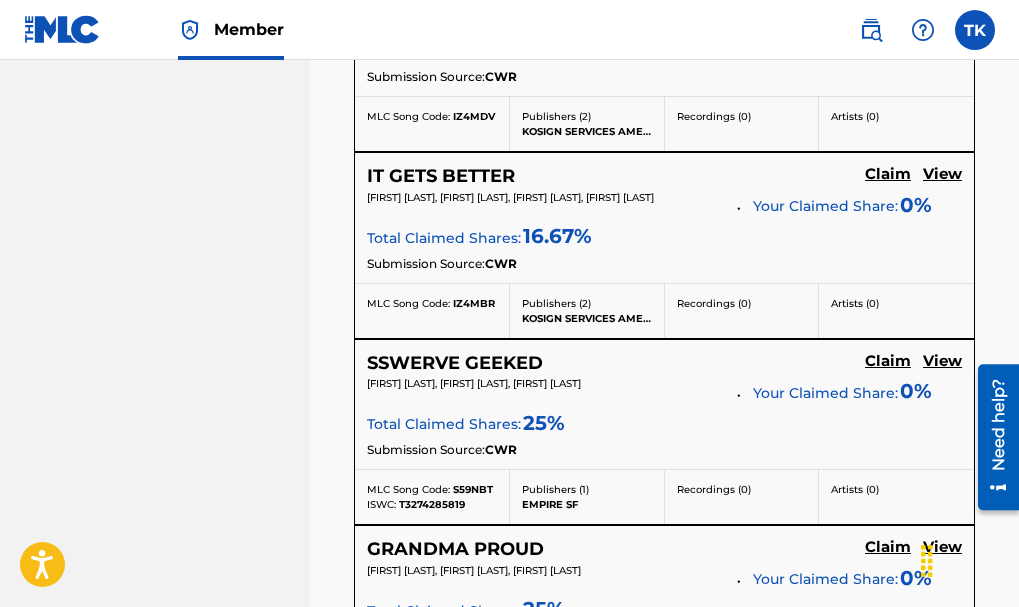 click on "Claim" at bounding box center (888, -199) 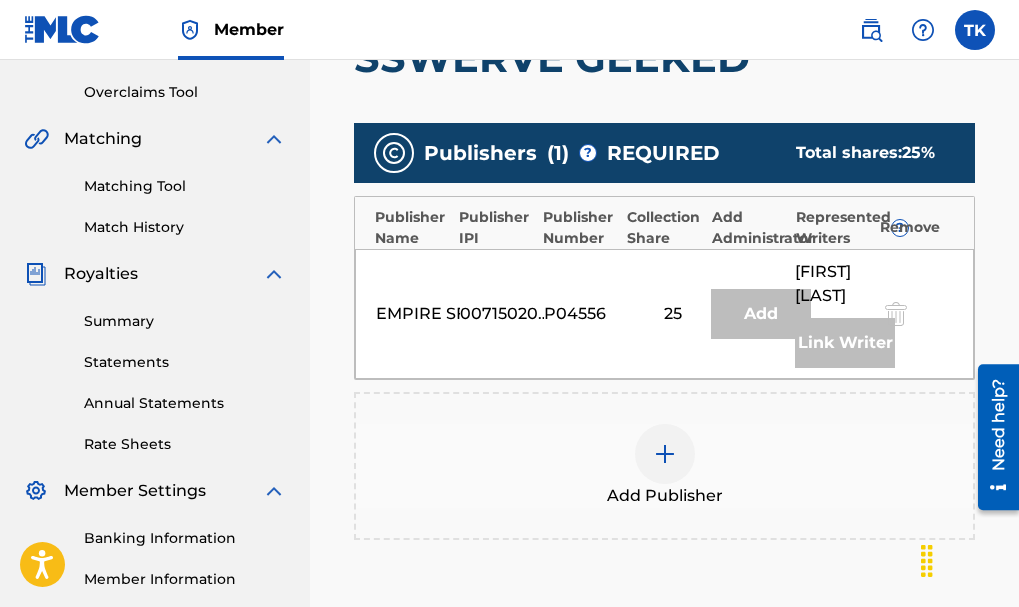 scroll, scrollTop: 407, scrollLeft: 0, axis: vertical 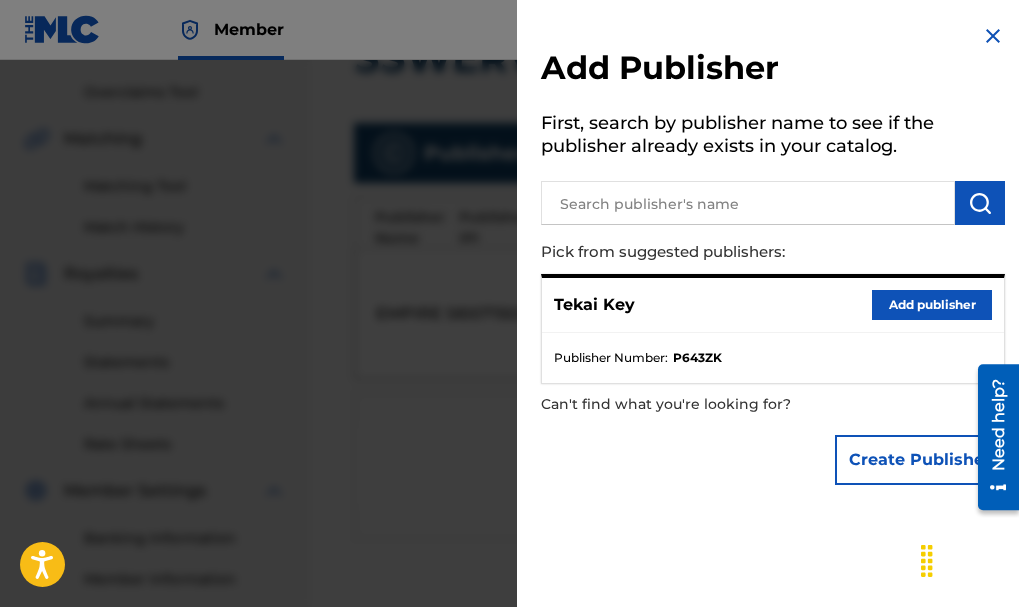 click on "Tekai Key Add publisher" at bounding box center [773, 305] 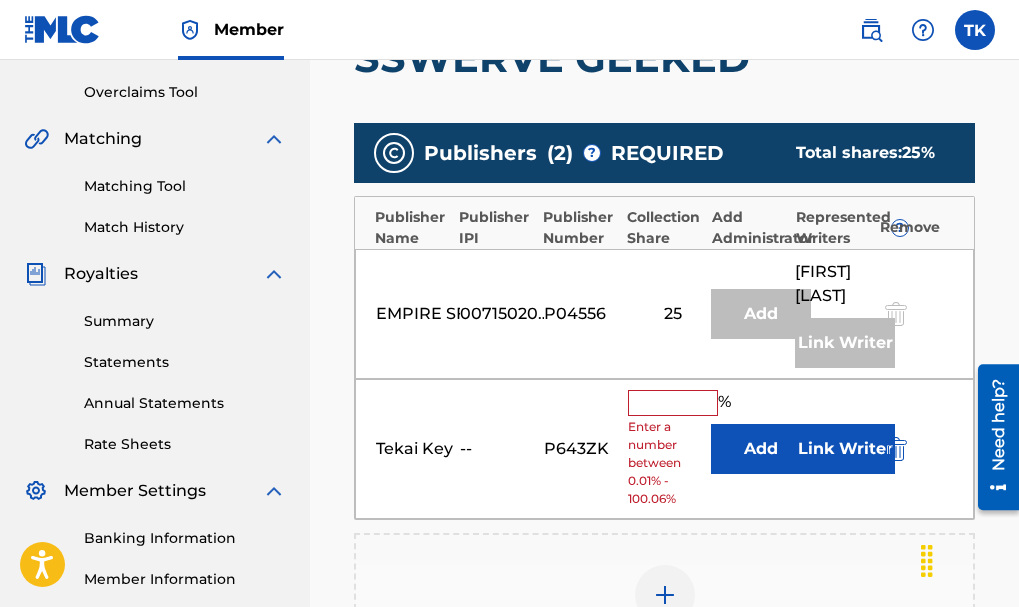 click at bounding box center (673, 403) 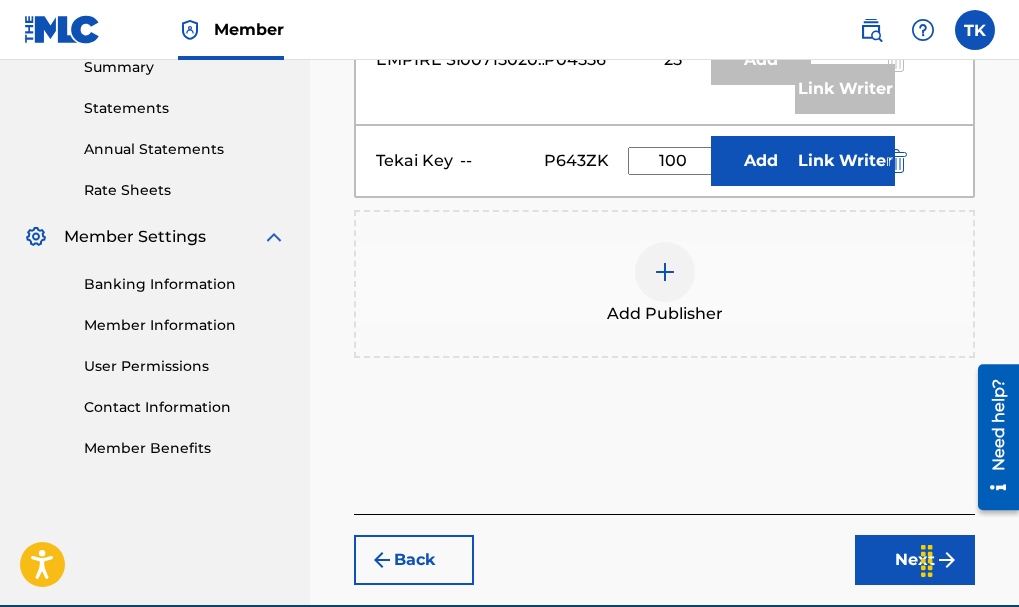 scroll, scrollTop: 663, scrollLeft: 0, axis: vertical 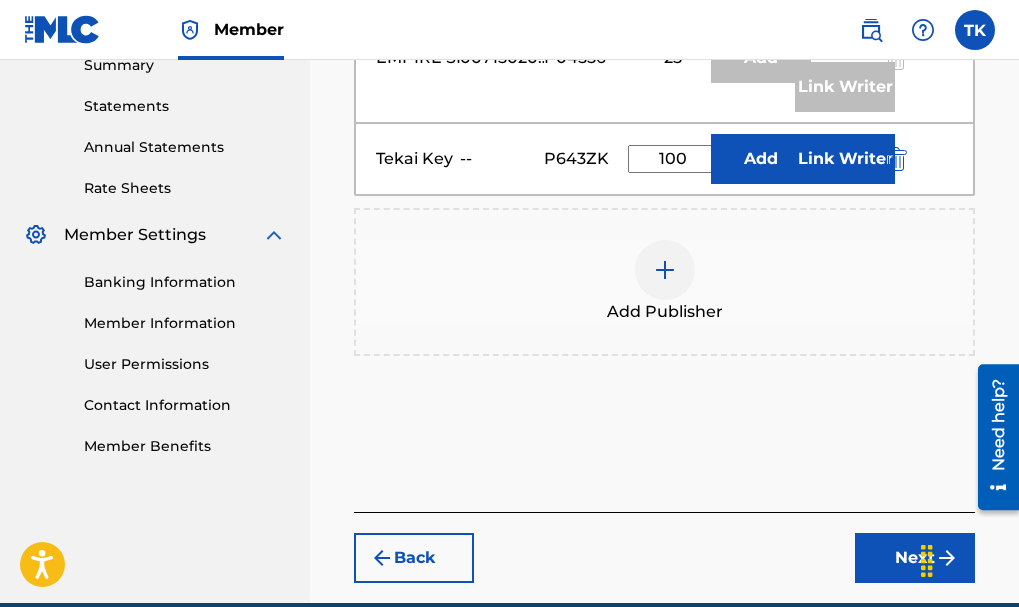 click on "Back Next" at bounding box center (664, 547) 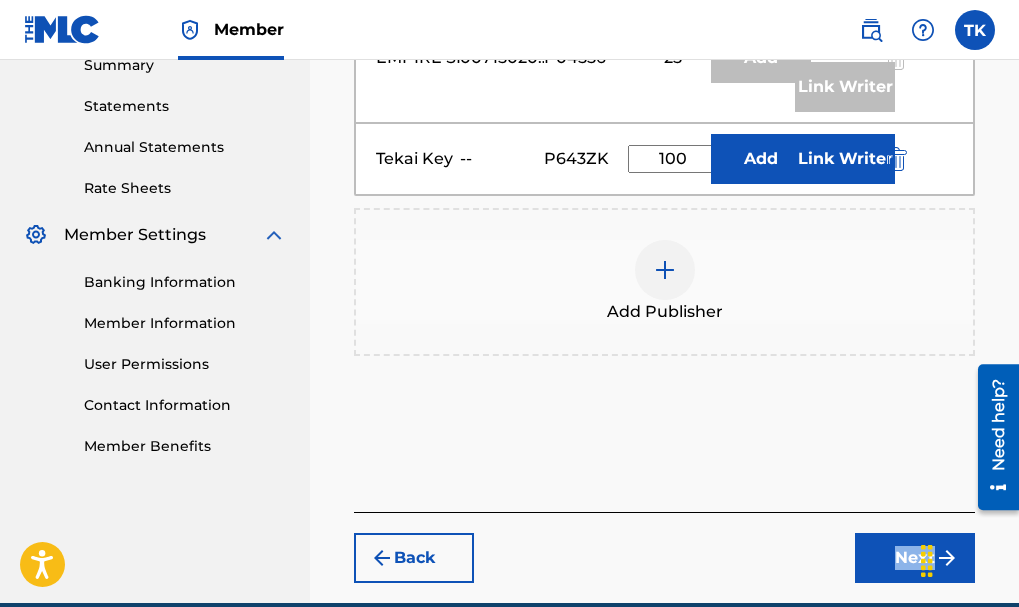click on "Back Next" at bounding box center (664, 547) 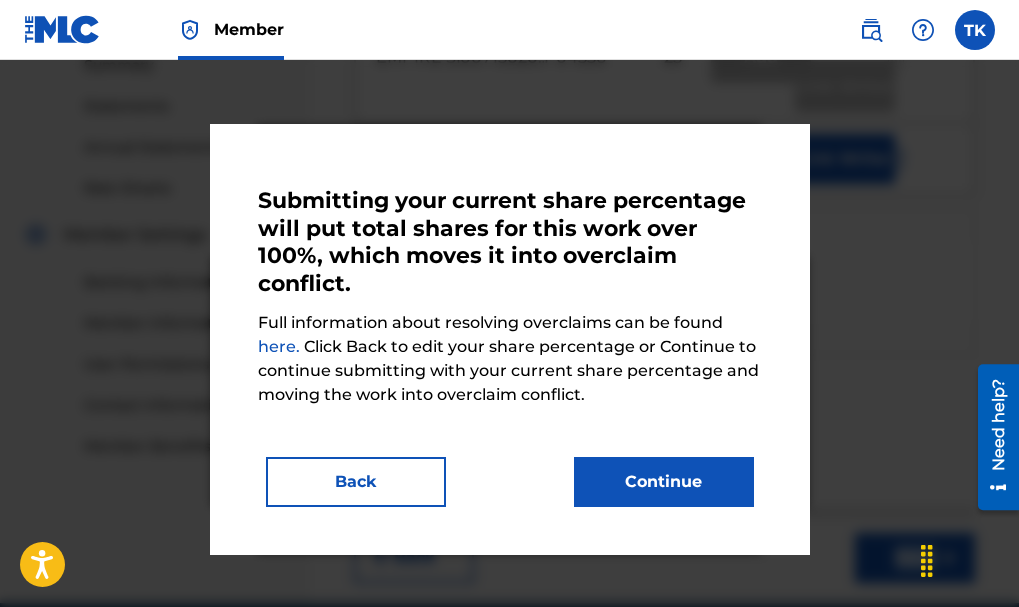 click on "Continue" at bounding box center (664, 482) 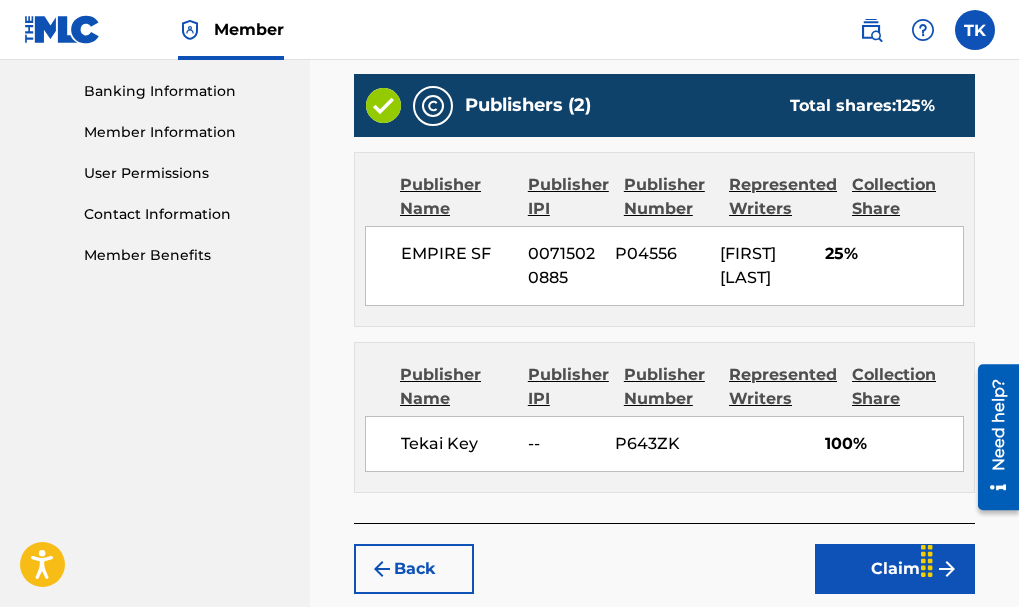 scroll, scrollTop: 972, scrollLeft: 0, axis: vertical 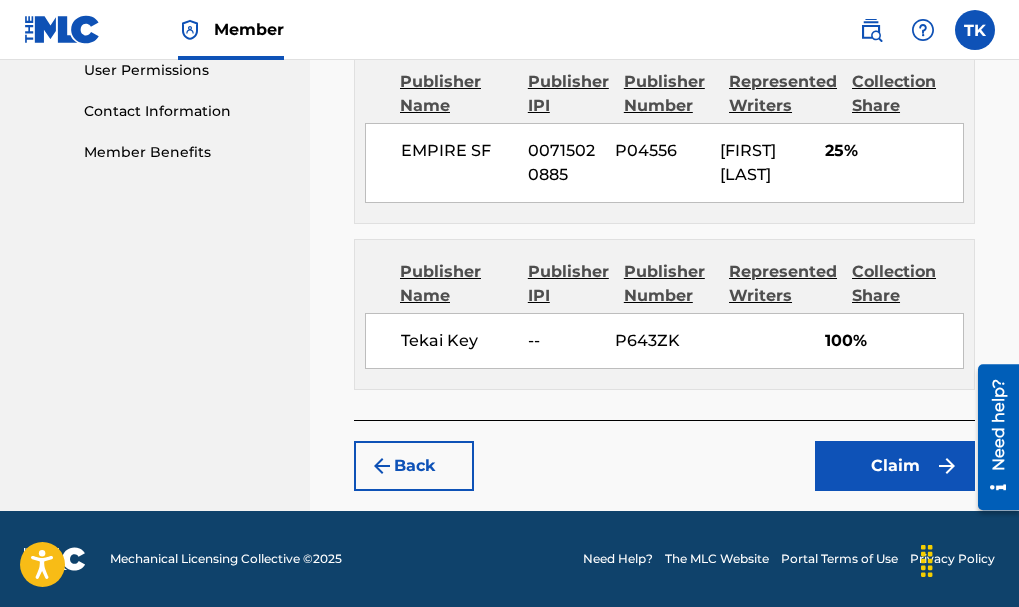 click on "Claiming Tool Search Add Publishers & Shares Review Submit Review Review your information before making a claim. If you would like to make any edits go back to the section you would like to update. If you are satisfied with this information, press the Claim button. SSWERVE GEEKED Writers (3) Writer Name Writer IPI Writer Role TEKAI ELIJAH KEY 01177622442 Composer/Author MAHI DEMONDE EVANS -- Composer/Author JORDIN UDENZE 01207676059 Composer/Author Publishers (2) Total shares: 125 % Publisher Name Publisher IPI Publisher Number Represented Writers Collection Share EMPIRE SF 00715020885 P04556 JORDIN UDENZE 25% Publisher Name Publisher IPI Publisher Number Represented Writers Collection Share Tekai Key -- P643ZK 100% Total shares: 125 % Back Claim" at bounding box center (664, -168) 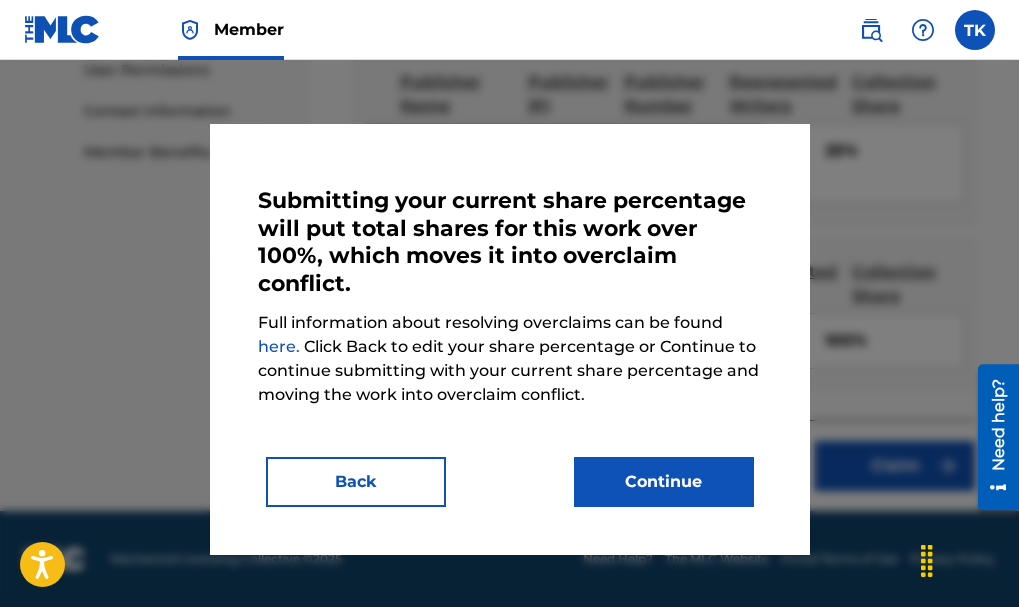 click on "Continue" at bounding box center [664, 482] 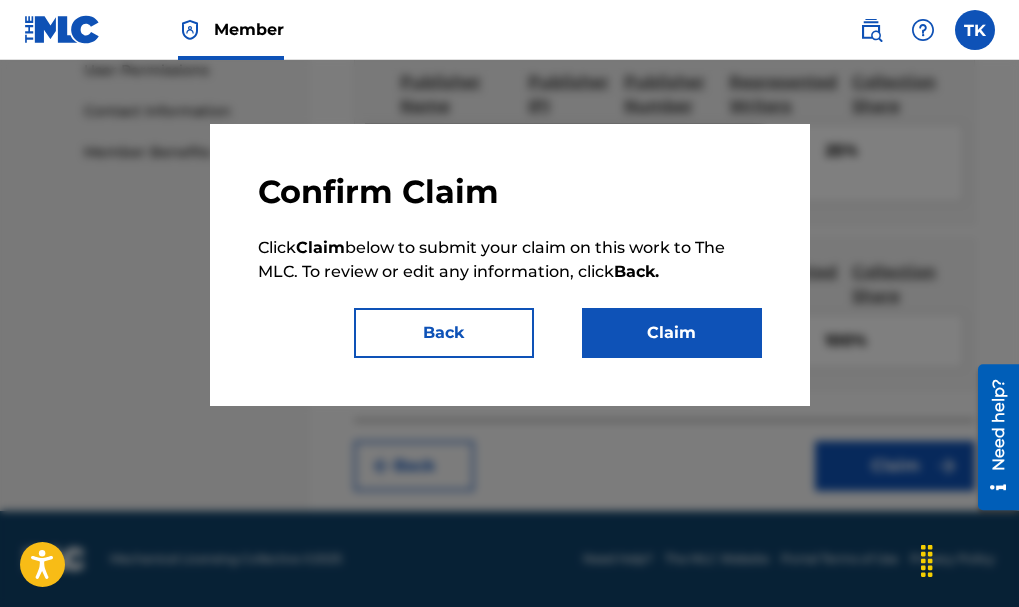 click on "Click Claim below to submit your claim on this work to The MLC. To review or edit any information, click Back." at bounding box center [510, 260] 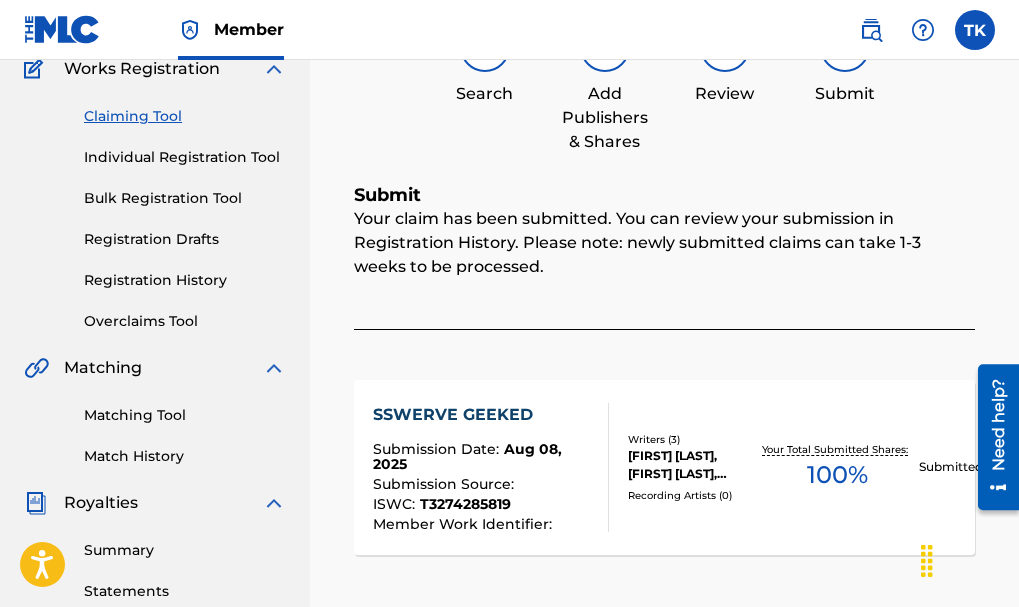 scroll, scrollTop: 180, scrollLeft: 0, axis: vertical 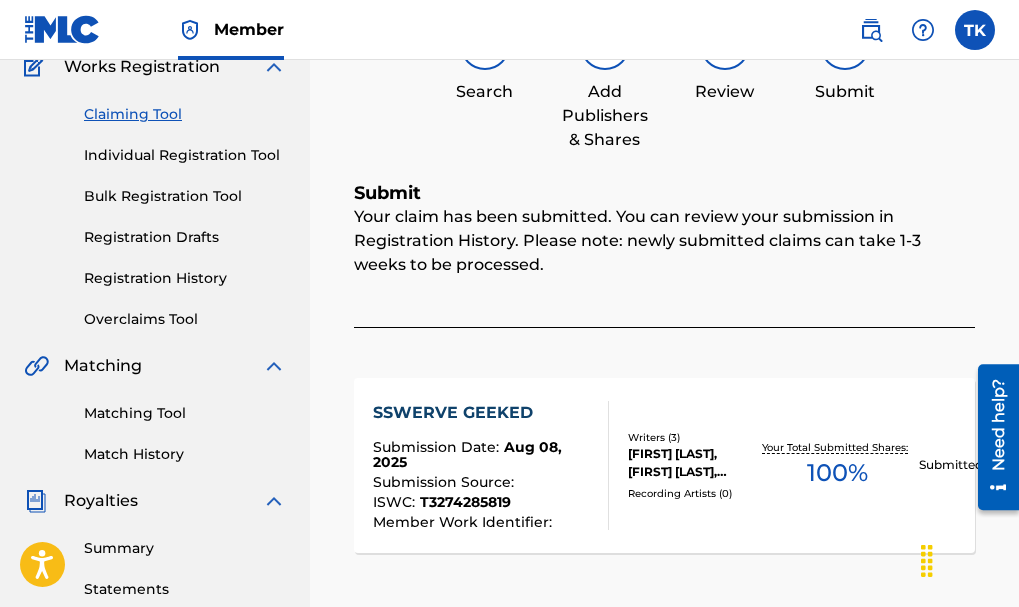 click on "Writers ( 3 )" at bounding box center (692, 437) 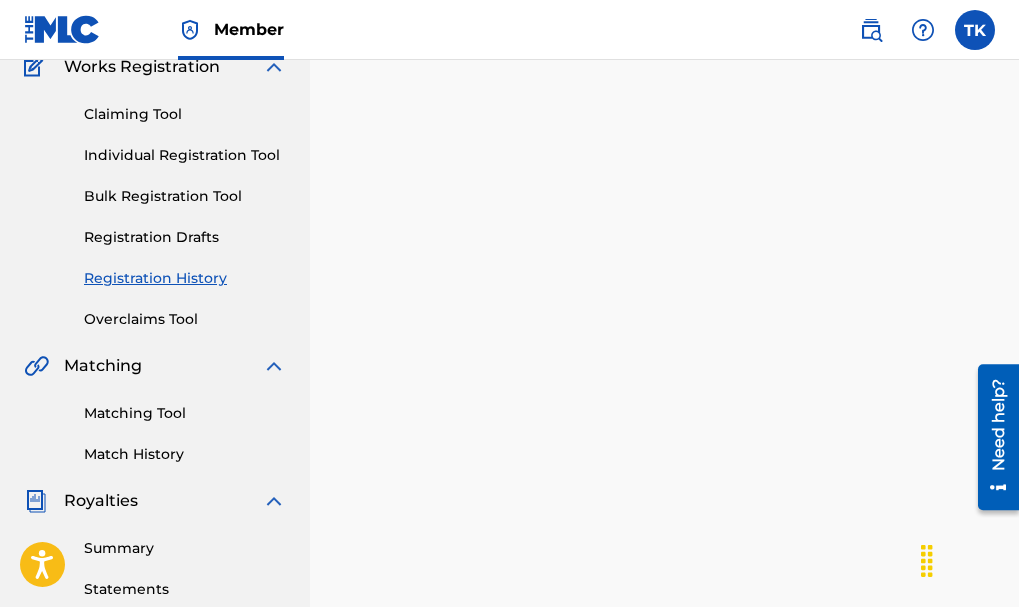 scroll, scrollTop: 0, scrollLeft: 0, axis: both 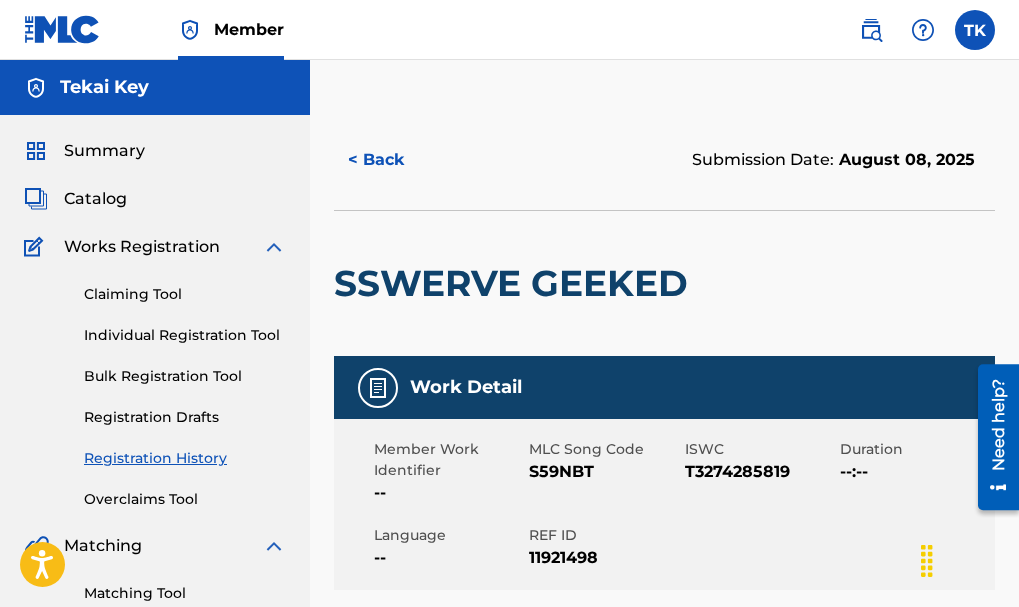 click on "Summary Catalog Works Registration Claiming Tool Individual Registration Tool Bulk Registration Tool Registration Drafts Registration History Overclaims Tool Matching Matching Tool Match History Royalties Summary Statements Annual Statements Rate Sheets Member Settings Banking Information Member Information User Permissions Contact Information Member Benefits" at bounding box center [155, 629] 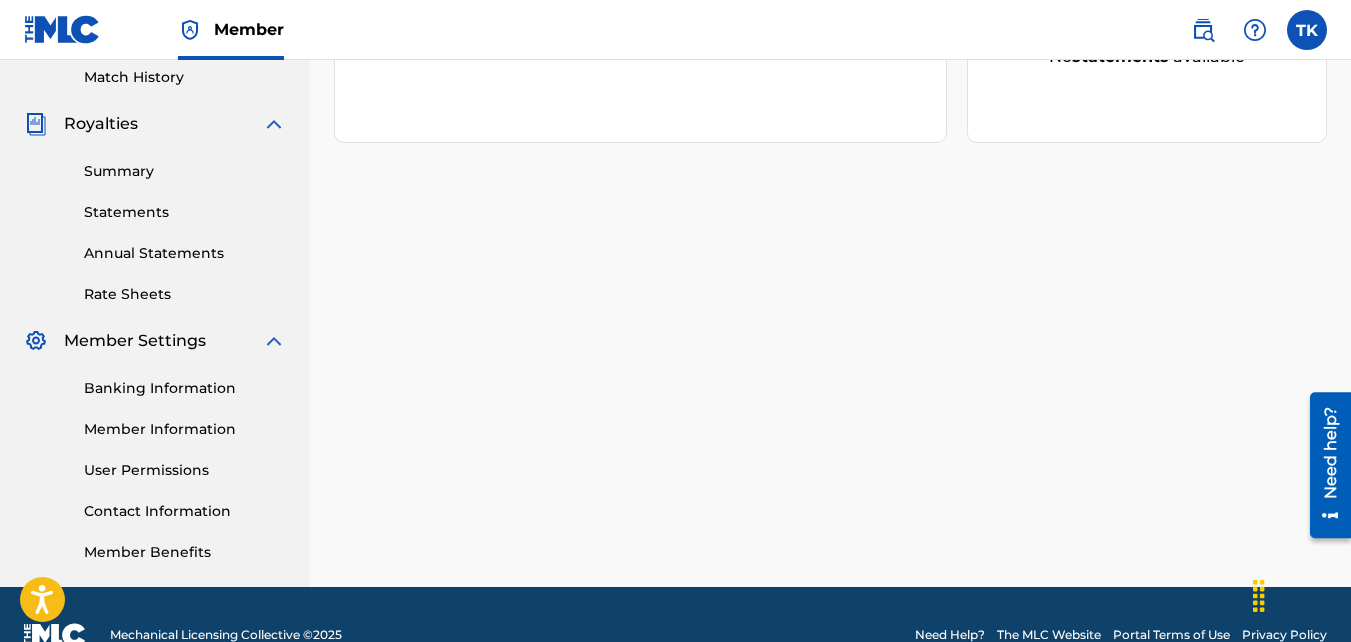 scroll, scrollTop: 556, scrollLeft: 0, axis: vertical 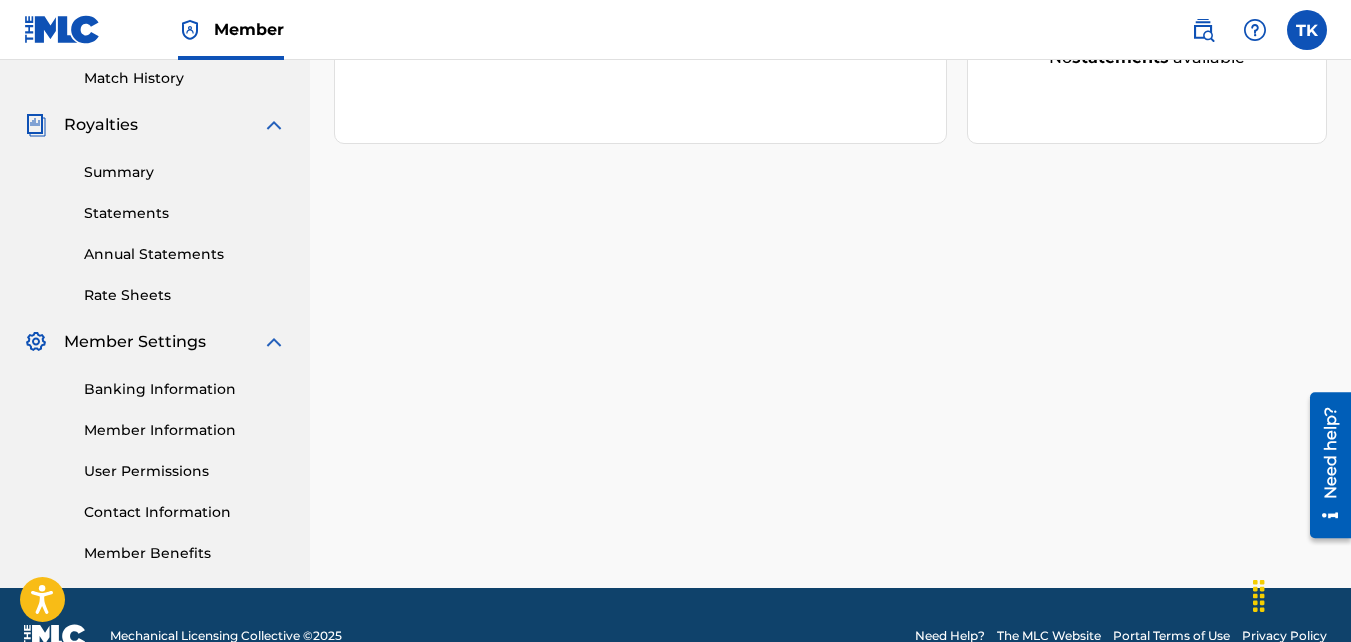 click on "Banking Information Member Information User Permissions Contact Information Member Benefits" at bounding box center [155, 459] 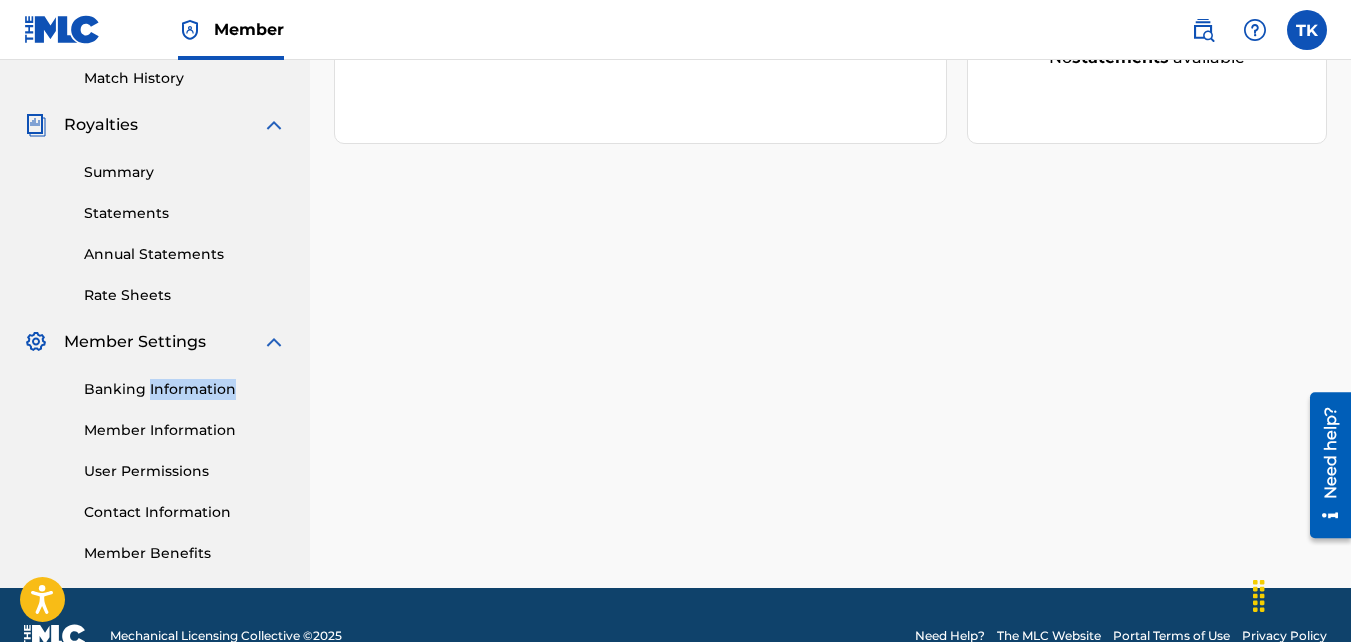 click on "Banking Information Member Information User Permissions Contact Information Member Benefits" at bounding box center [155, 459] 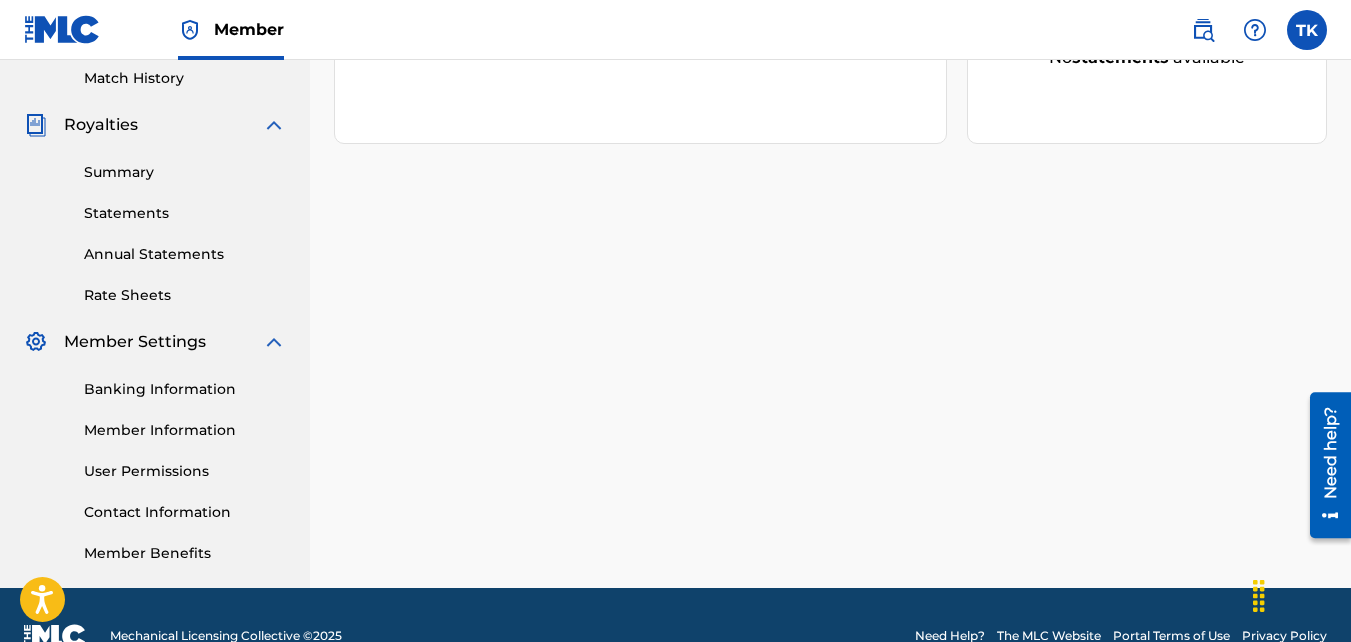 drag, startPoint x: 214, startPoint y: 406, endPoint x: 143, endPoint y: 372, distance: 78.72102 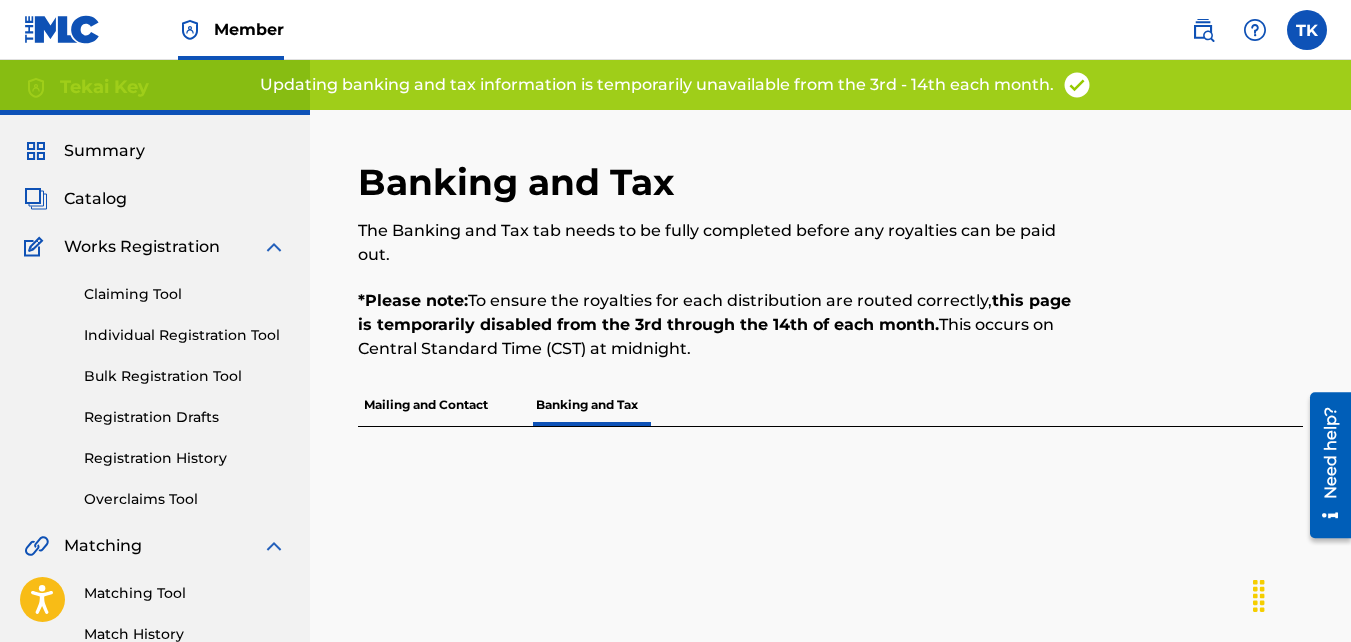 click on "Individual Registration Tool" at bounding box center (185, 335) 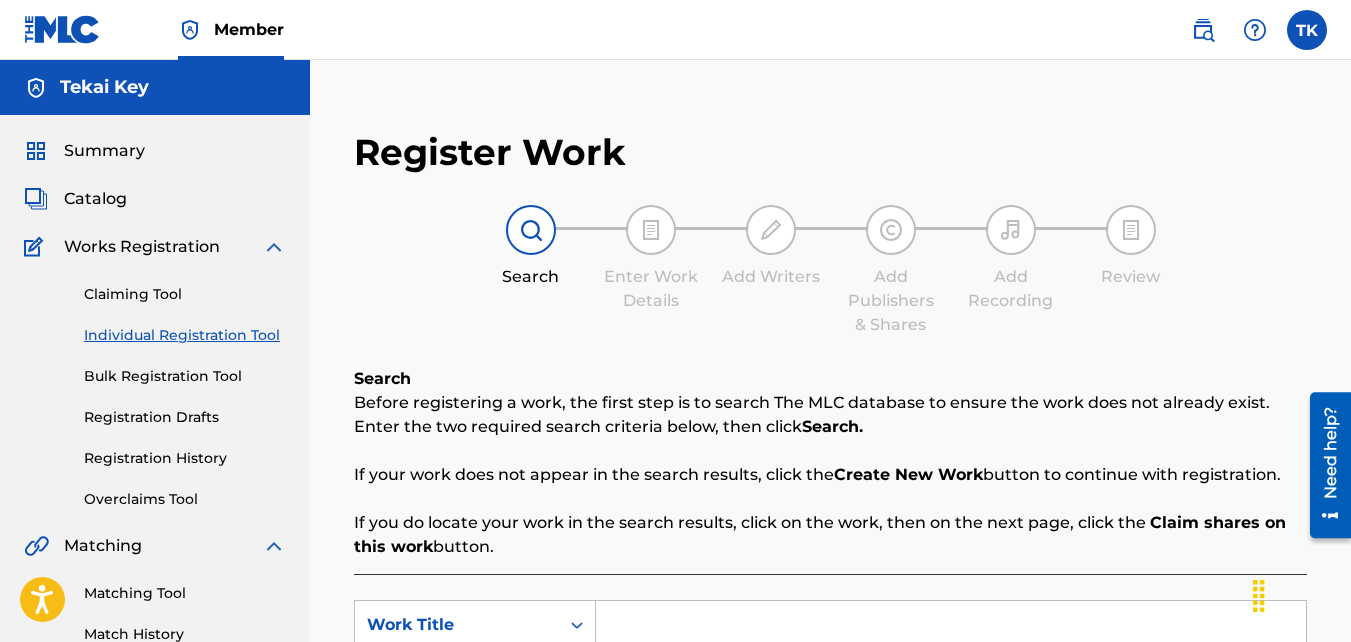 click at bounding box center (771, 230) 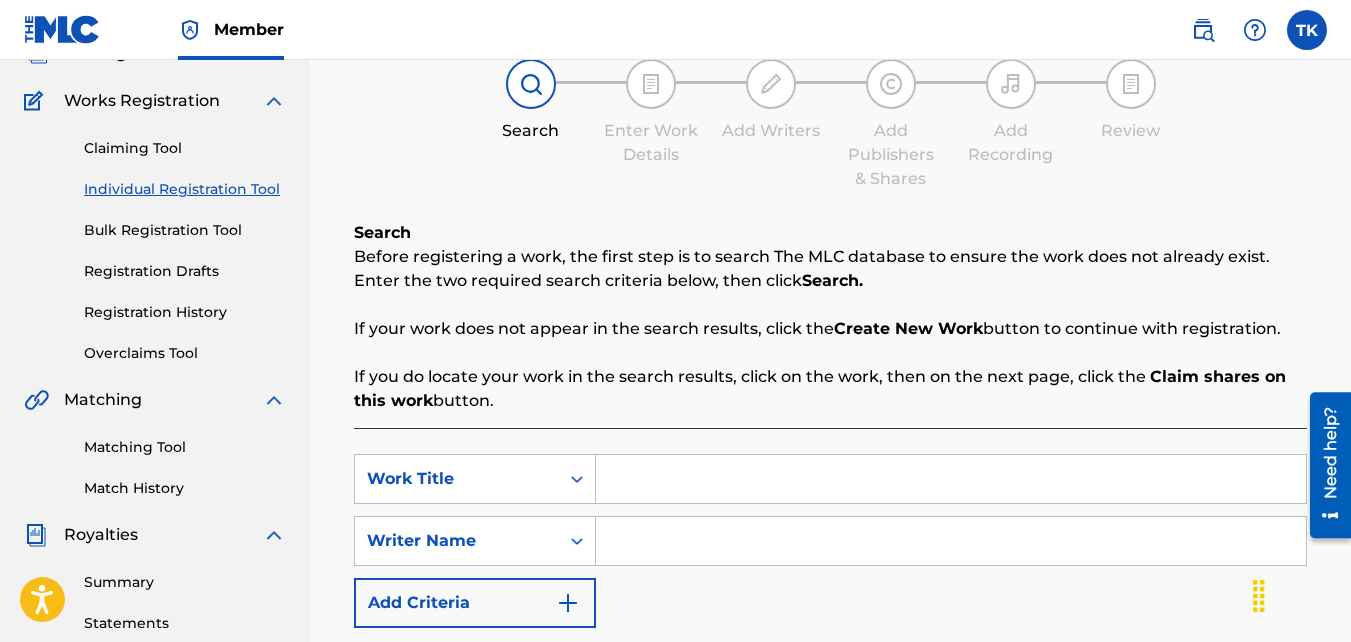 scroll, scrollTop: 147, scrollLeft: 0, axis: vertical 